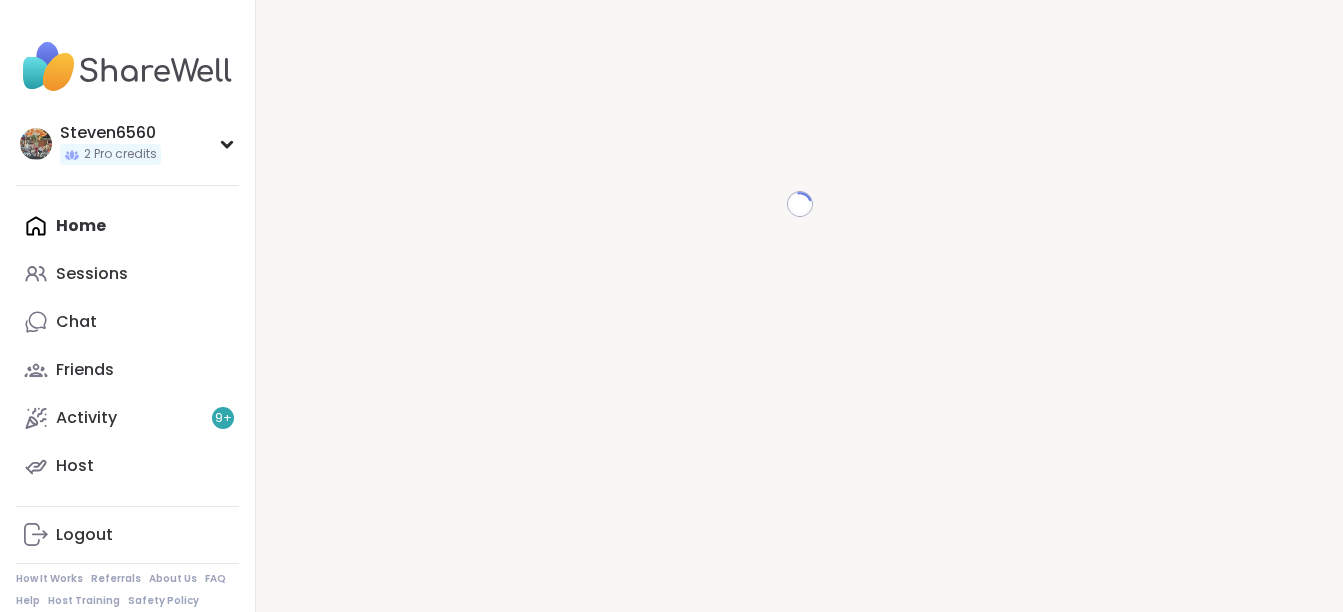 scroll, scrollTop: 0, scrollLeft: 0, axis: both 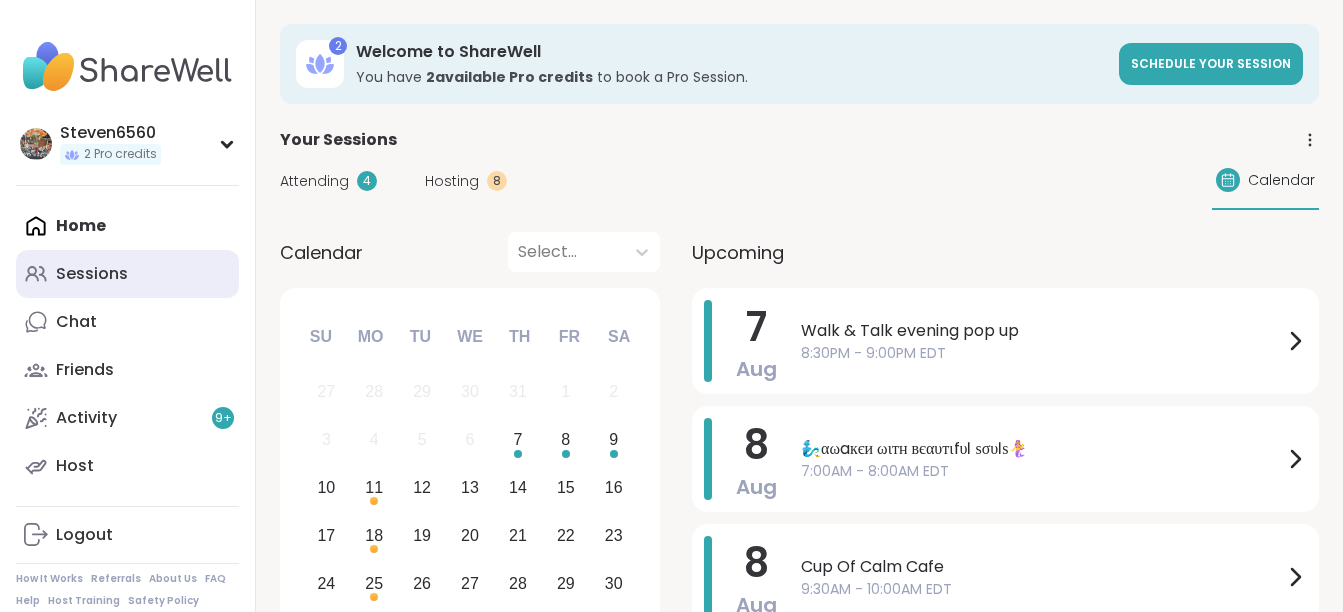 click on "Sessions" at bounding box center (92, 274) 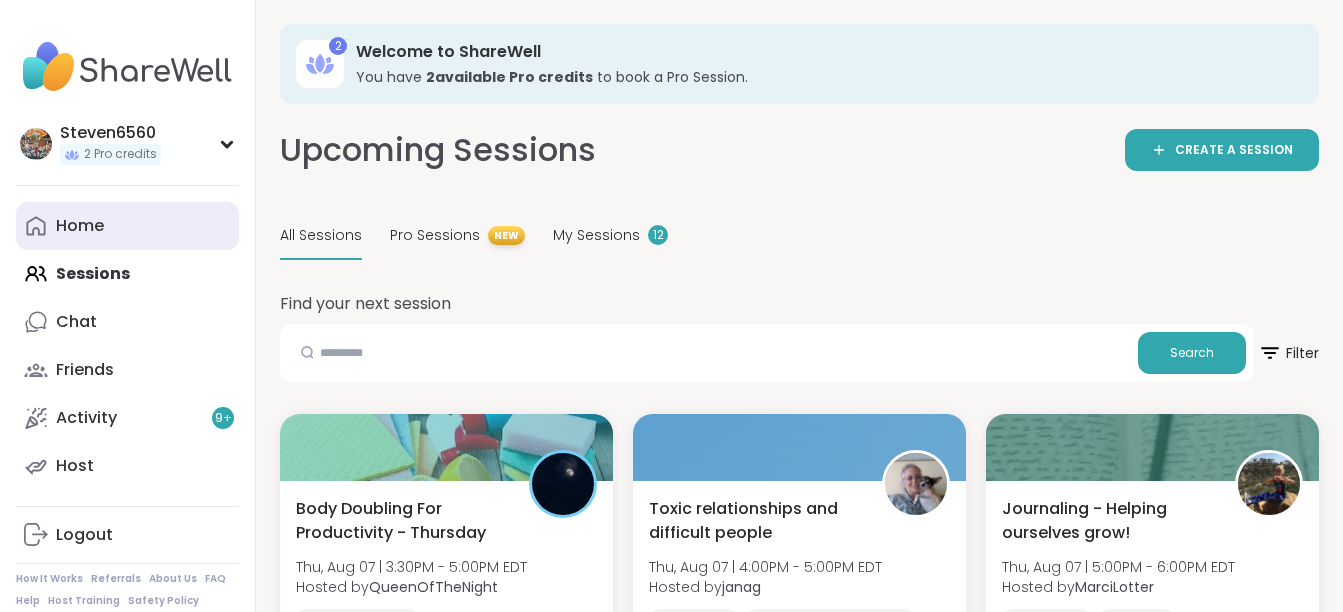 click on "Home" at bounding box center [80, 226] 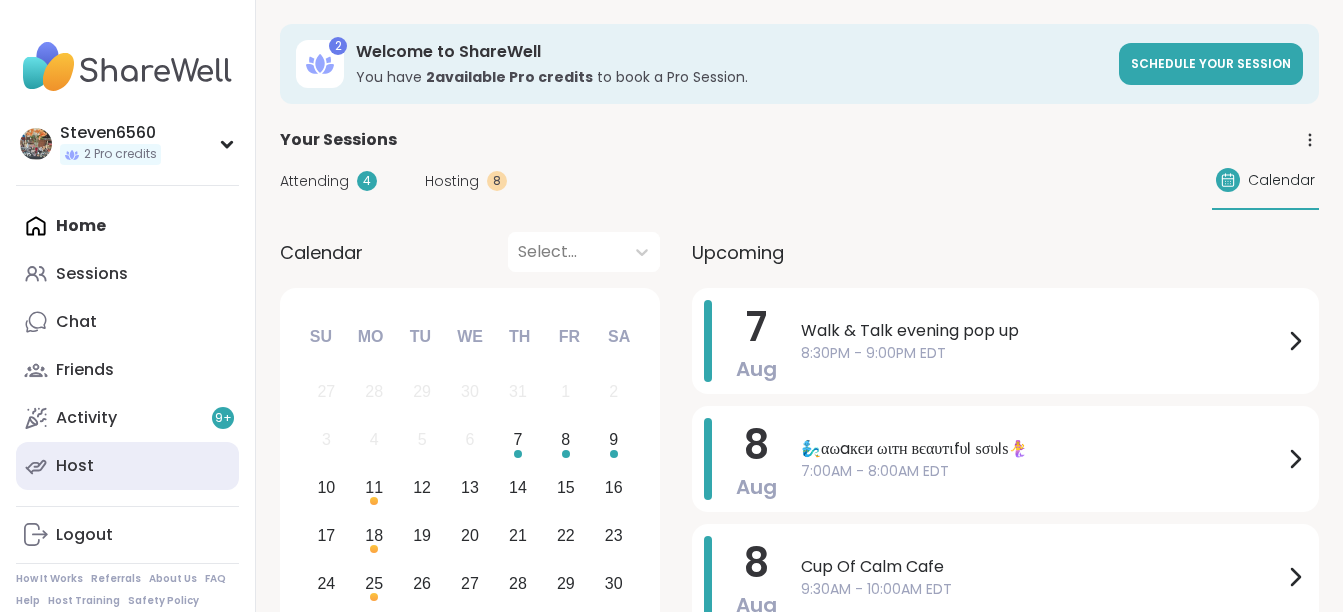 click on "Host" at bounding box center (127, 466) 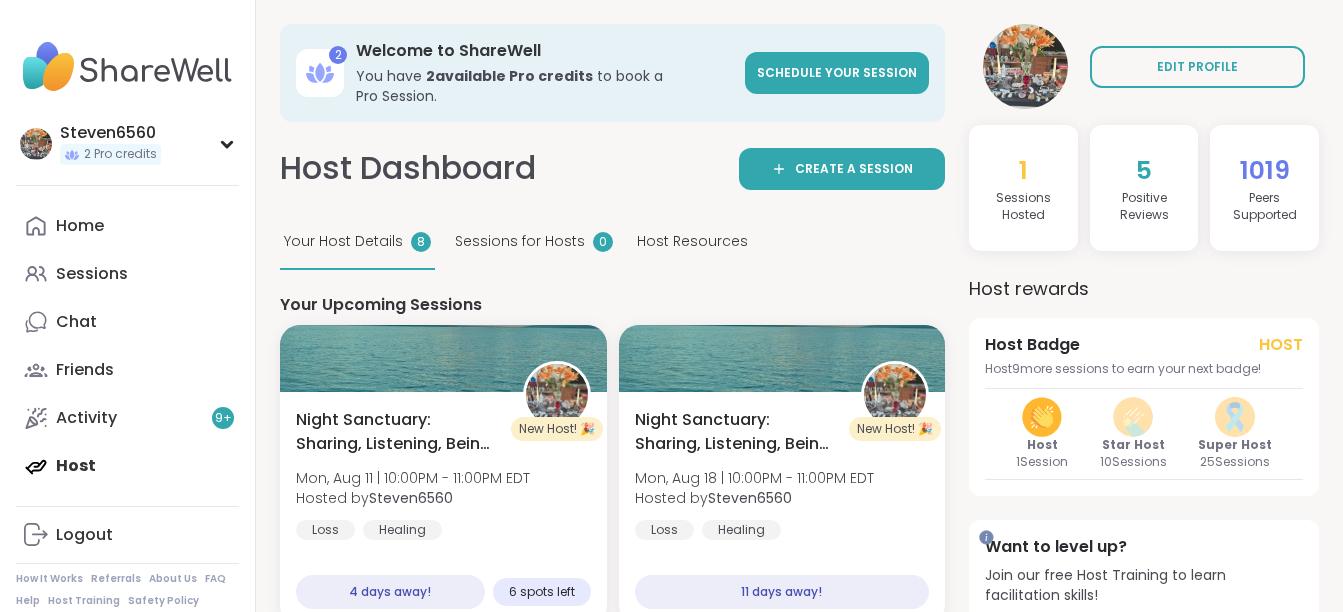 scroll, scrollTop: 0, scrollLeft: 0, axis: both 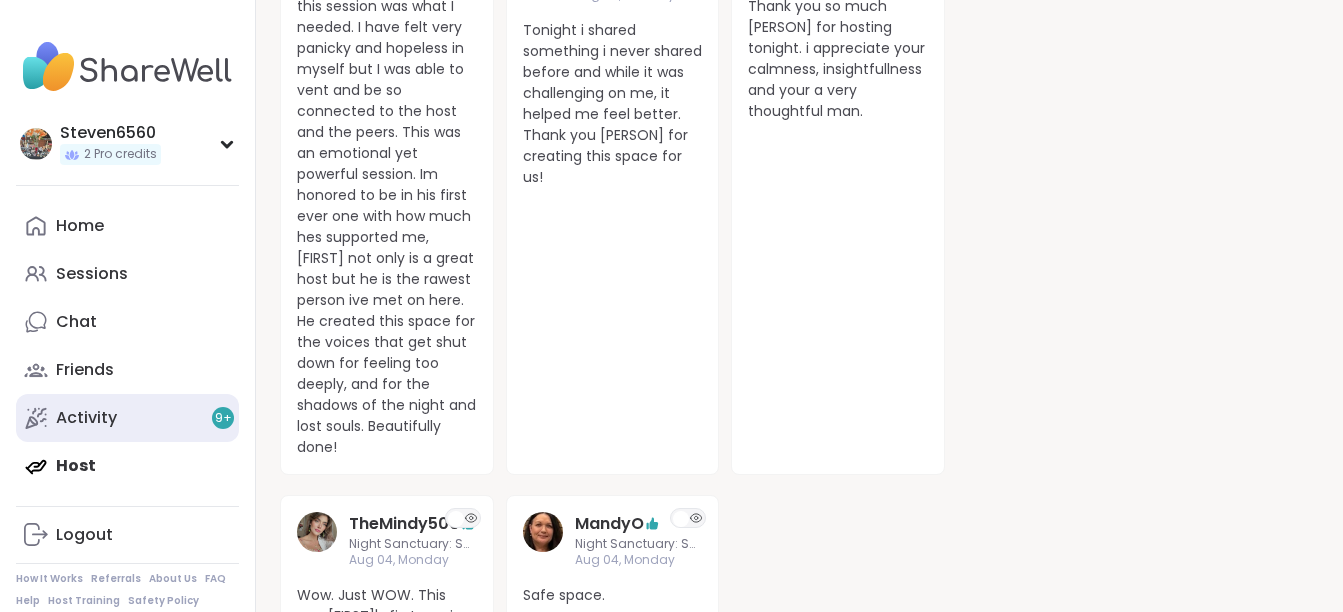 click on "Activity 9 +" at bounding box center [86, 418] 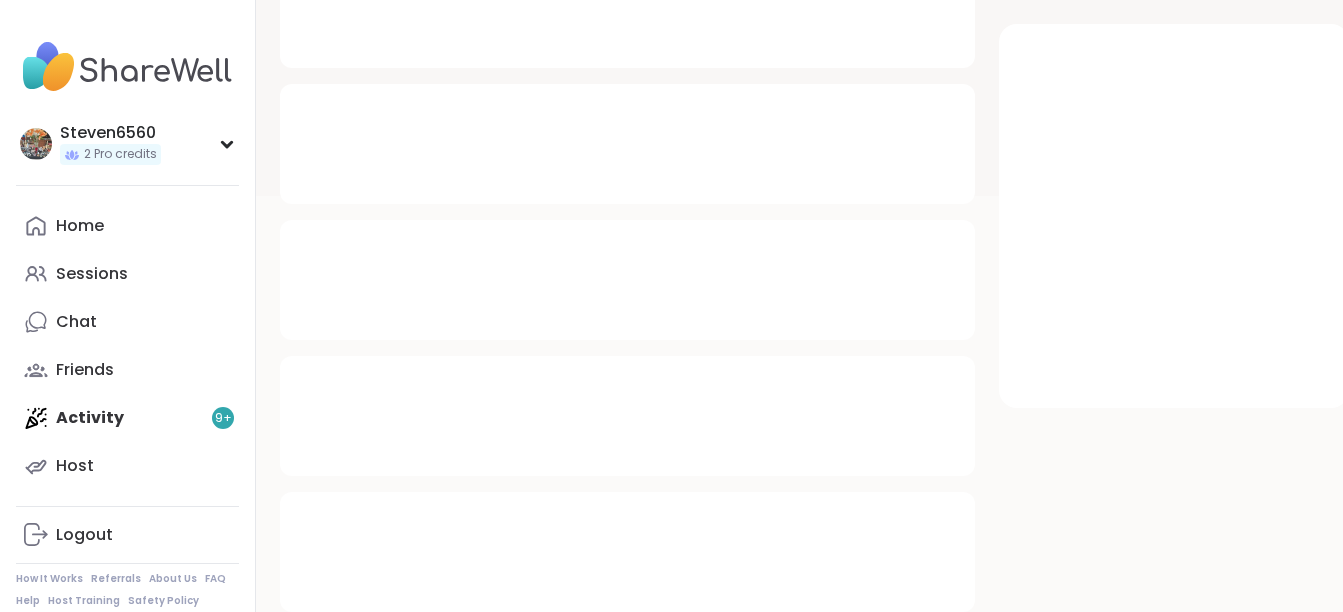 scroll, scrollTop: 0, scrollLeft: 0, axis: both 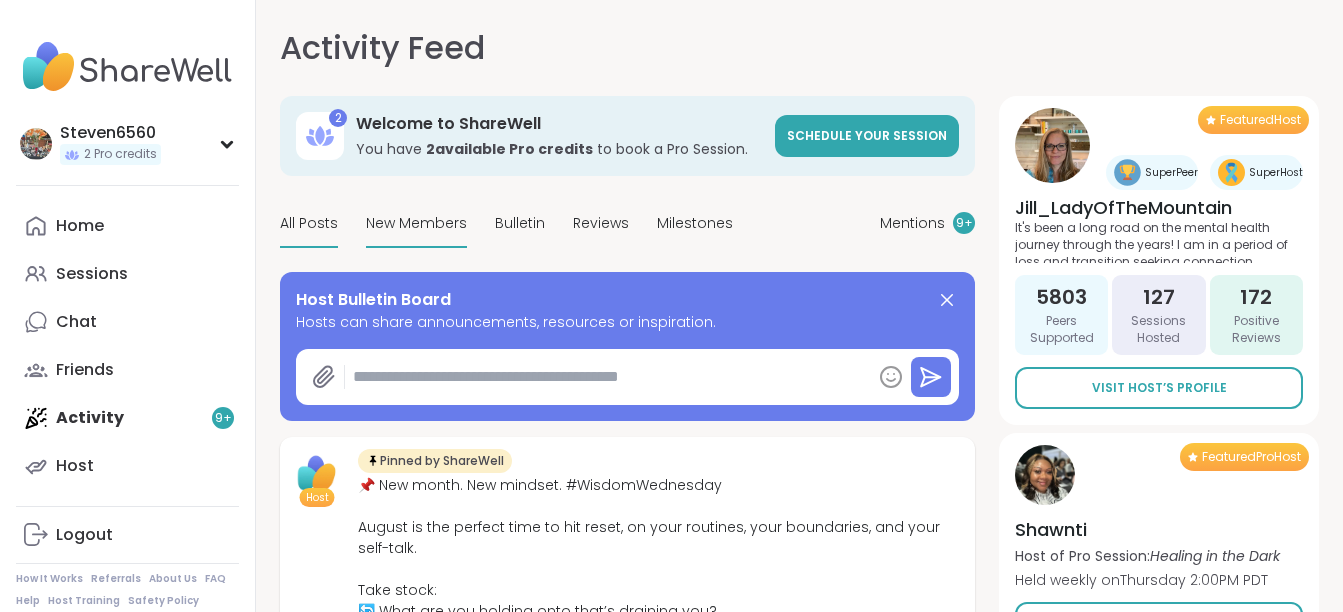 click on "New Members" at bounding box center (416, 223) 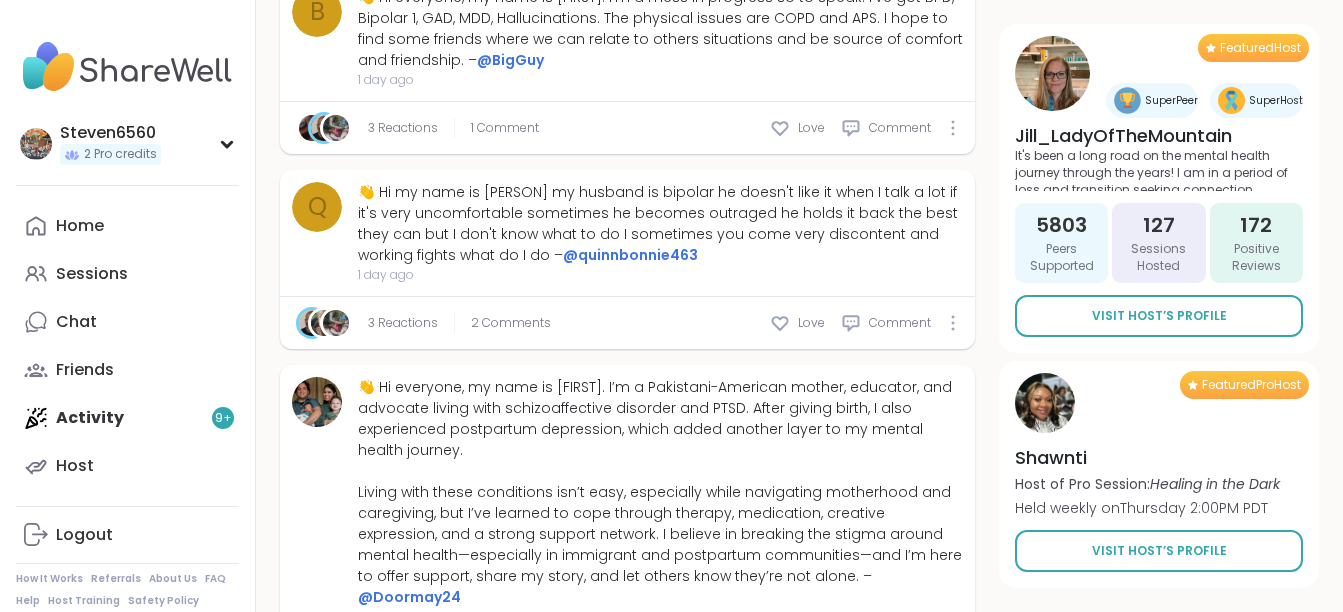 scroll, scrollTop: 1939, scrollLeft: 0, axis: vertical 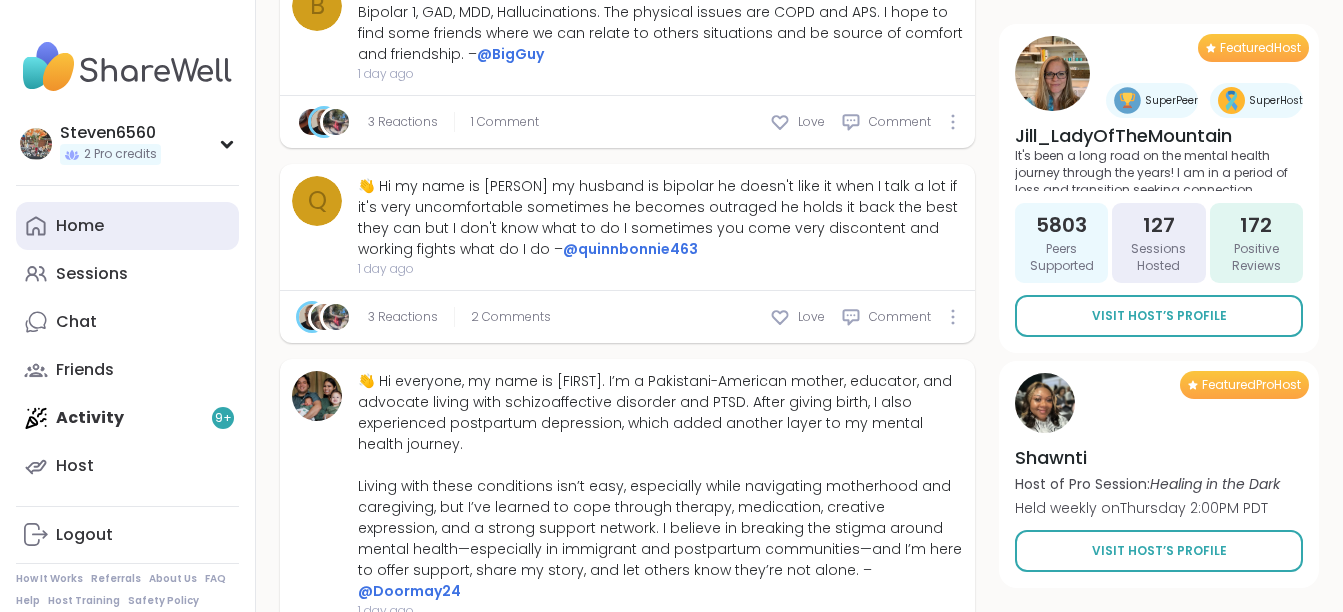 click on "Home" at bounding box center [80, 226] 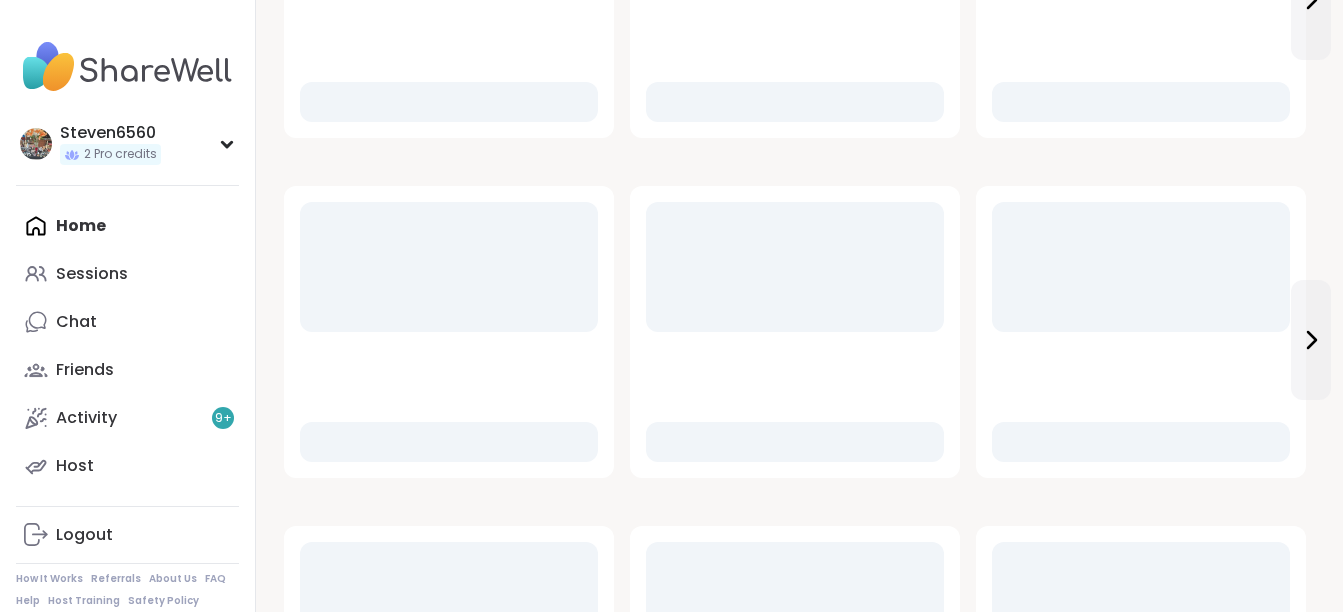 scroll, scrollTop: 0, scrollLeft: 0, axis: both 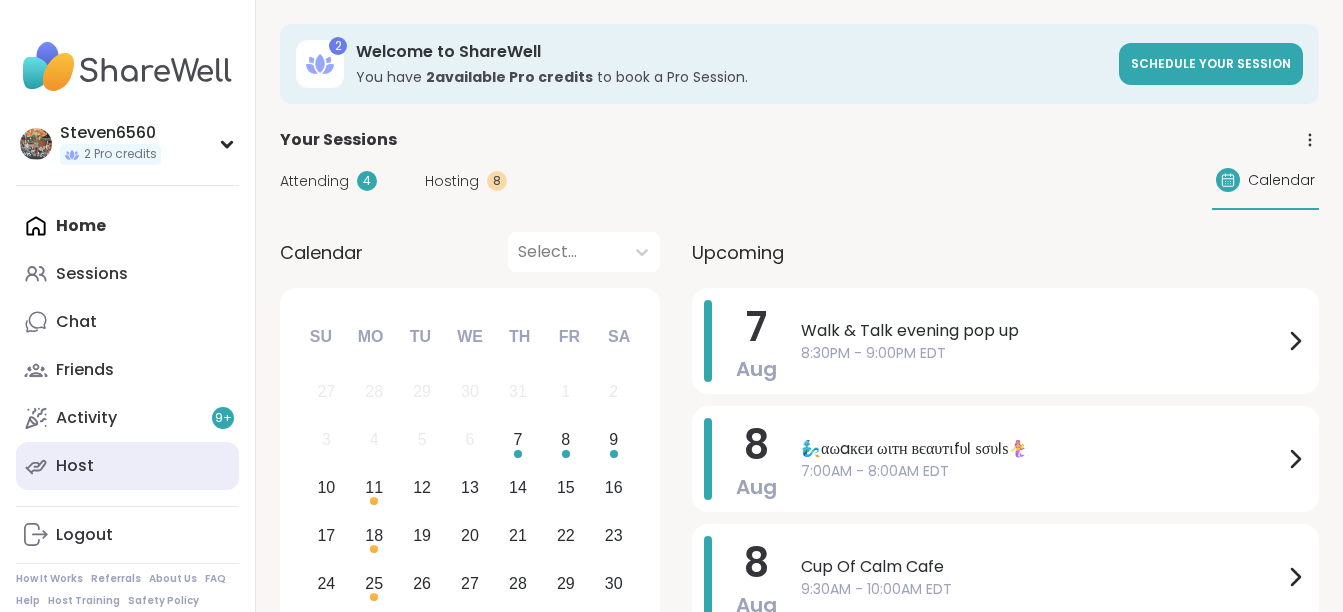 click on "Host" at bounding box center [75, 466] 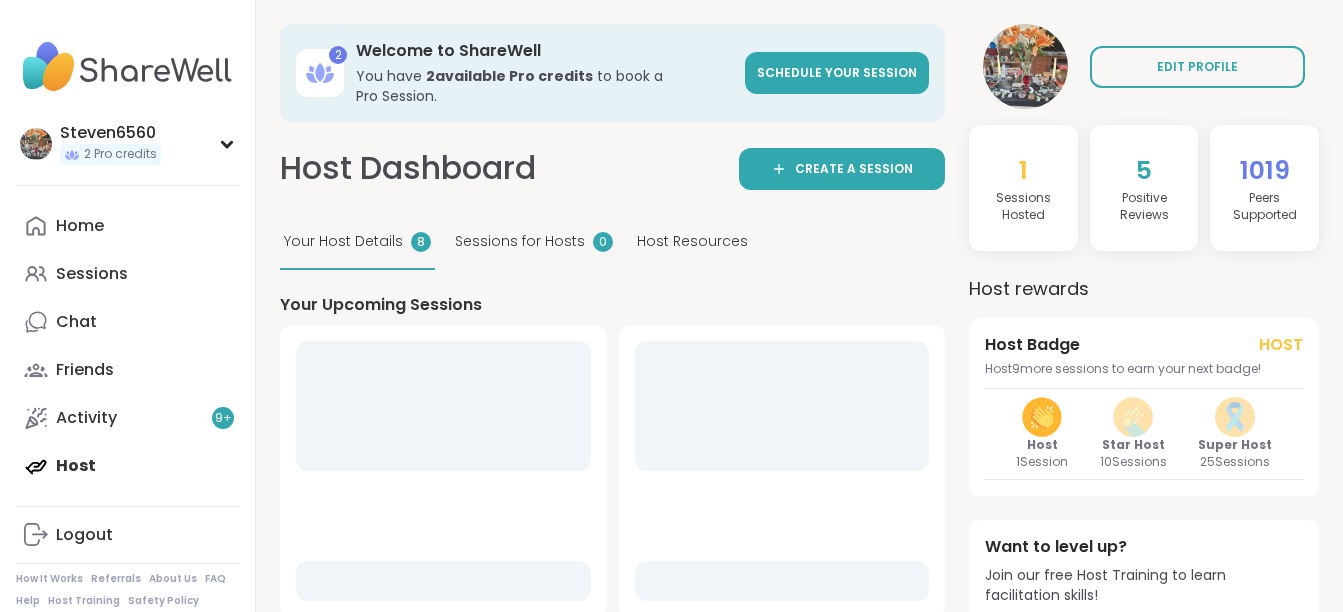 scroll, scrollTop: 0, scrollLeft: 0, axis: both 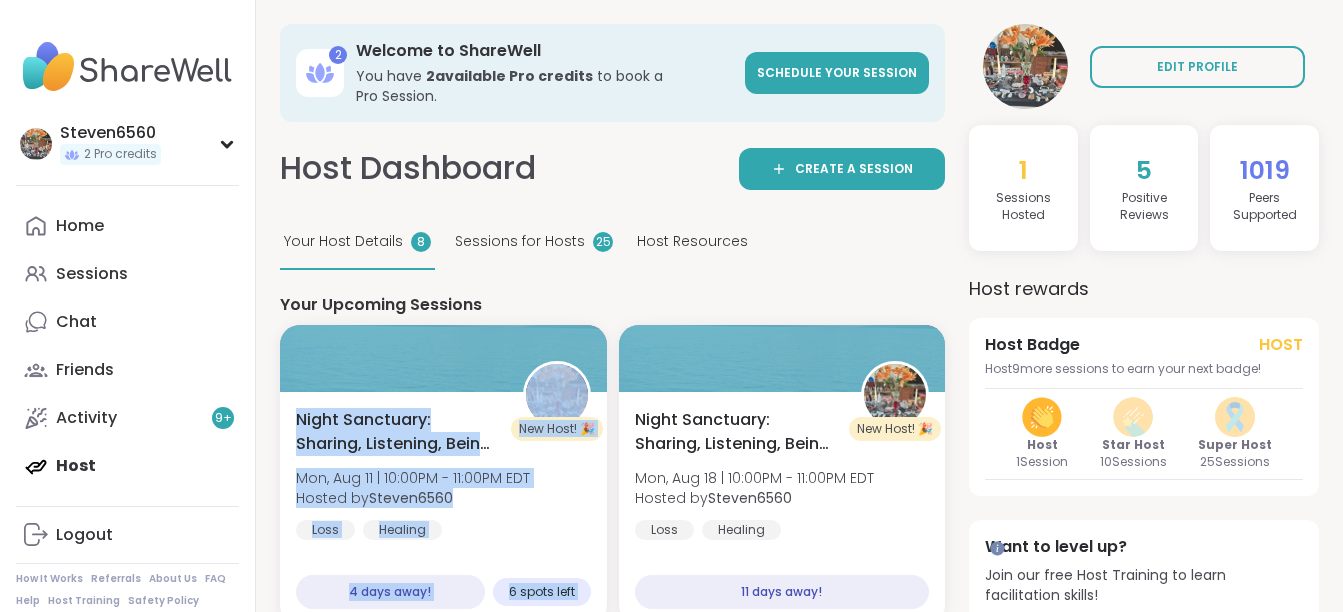 drag, startPoint x: 621, startPoint y: 309, endPoint x: 641, endPoint y: 273, distance: 41.18252 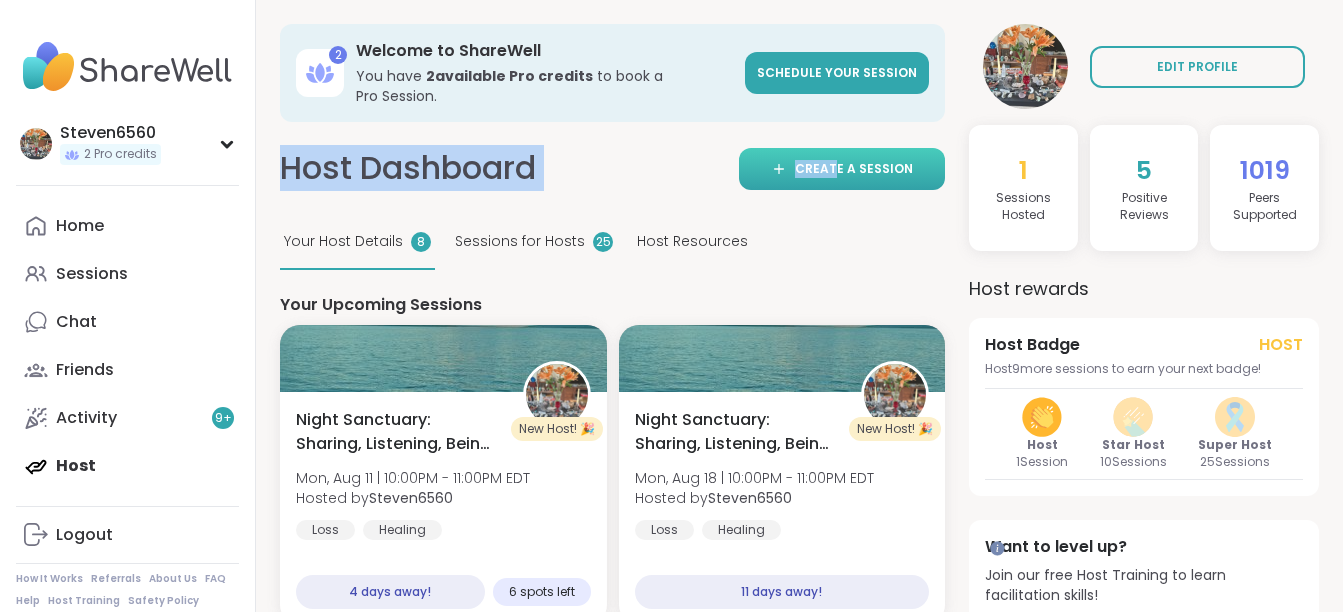 drag, startPoint x: 641, startPoint y: 273, endPoint x: 931, endPoint y: 165, distance: 309.45758 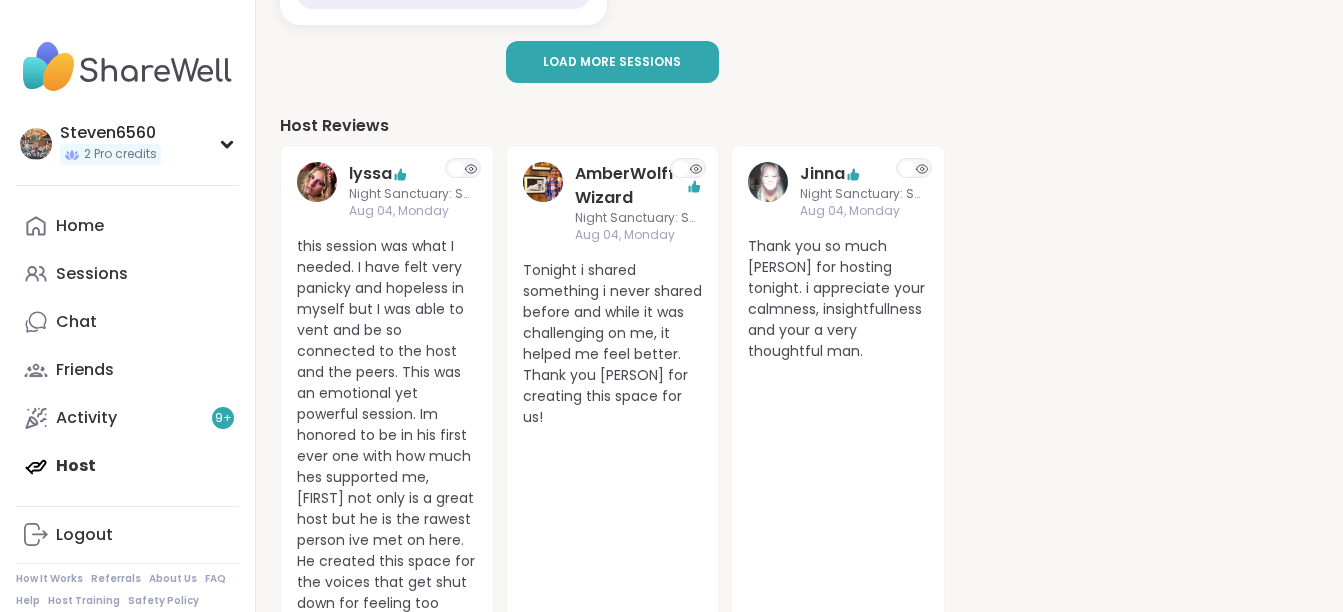 scroll, scrollTop: 973, scrollLeft: 0, axis: vertical 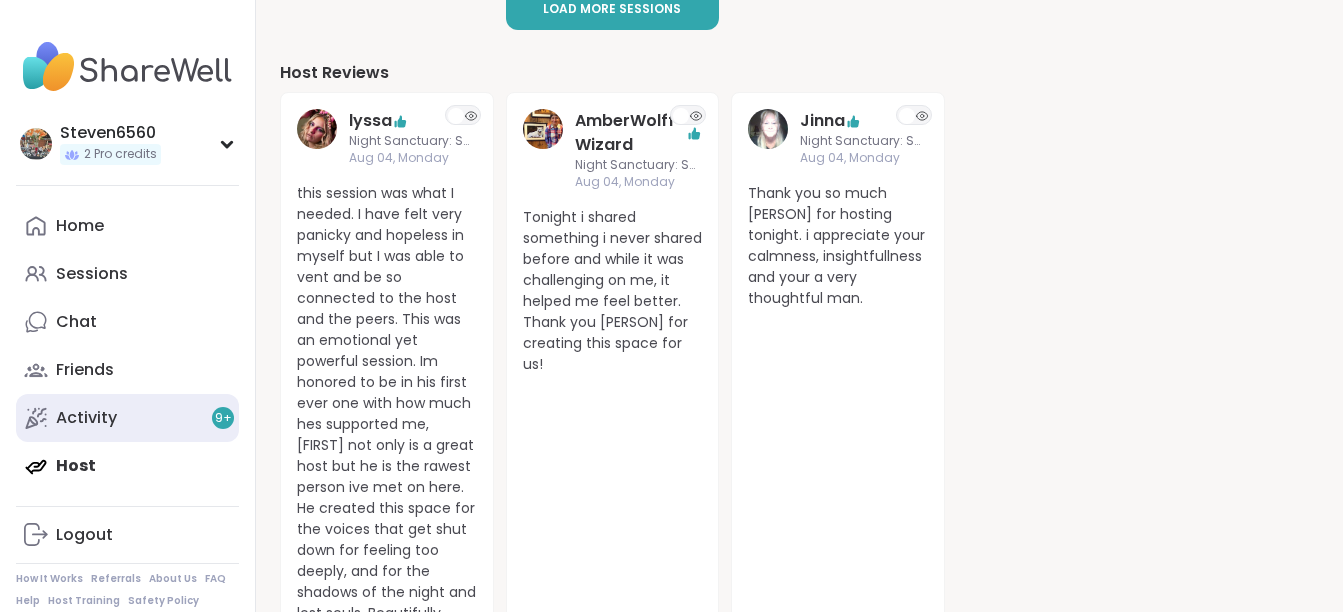 click on "Activity 9 +" at bounding box center (86, 418) 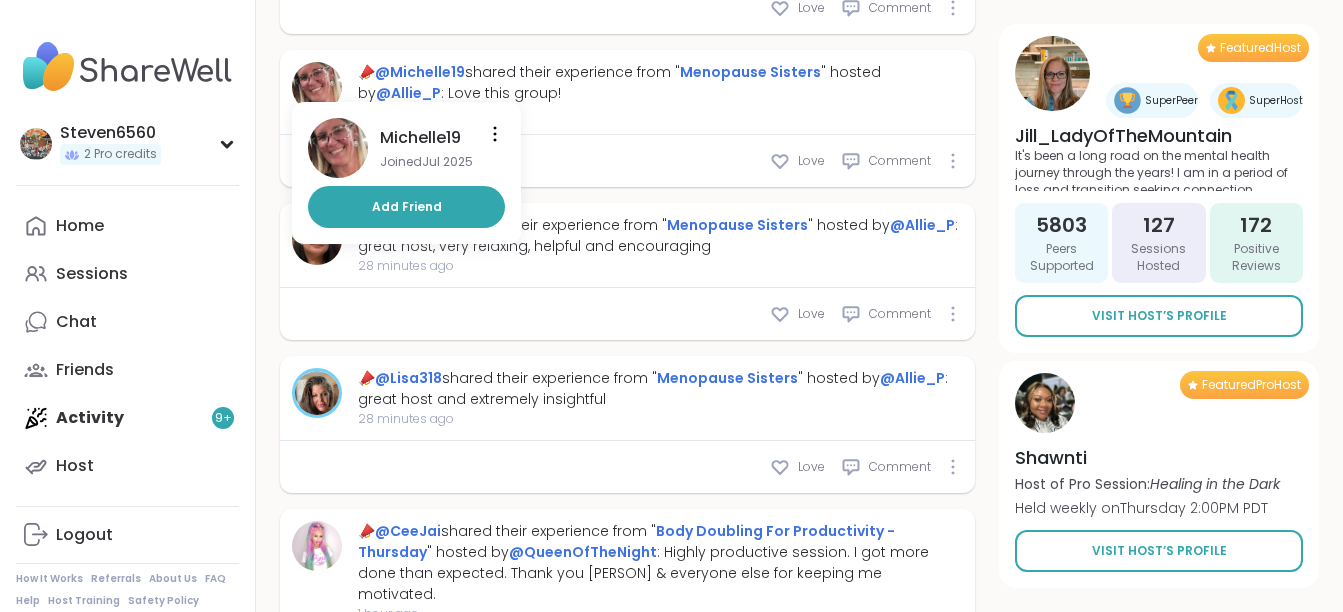 scroll, scrollTop: 941, scrollLeft: 0, axis: vertical 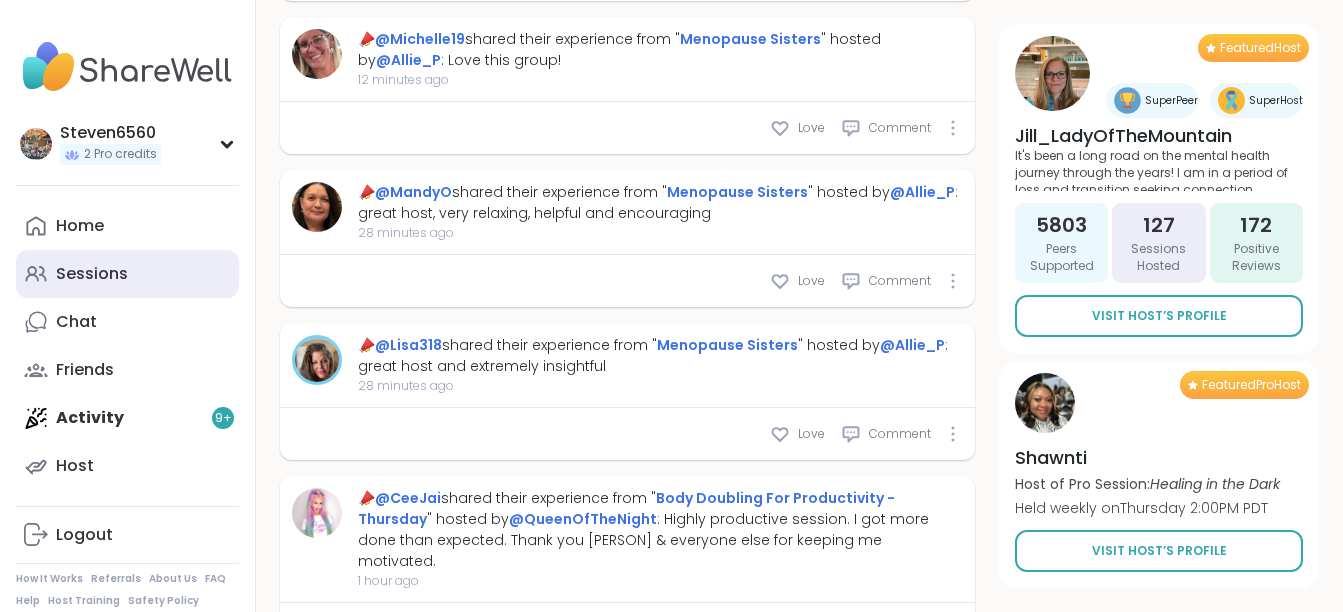 click on "Sessions" at bounding box center [92, 274] 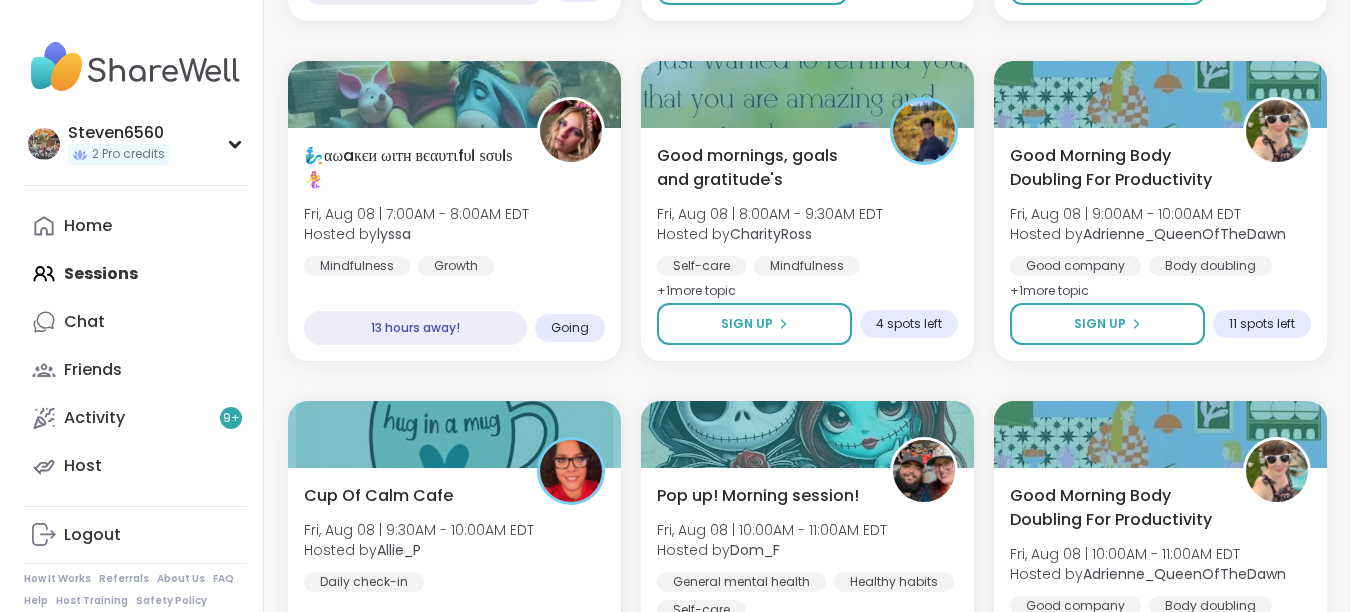 scroll, scrollTop: 2666, scrollLeft: 0, axis: vertical 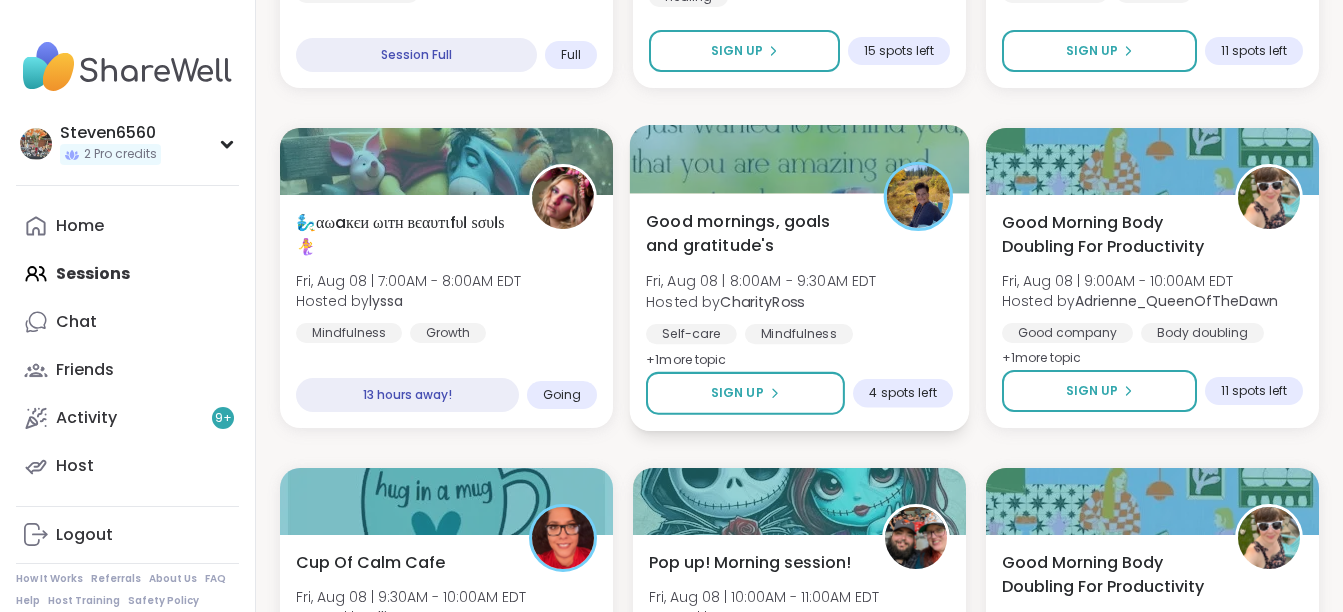 click on "Fri, Aug 08 | 8:00AM - 9:30AM EDT" at bounding box center (761, 281) 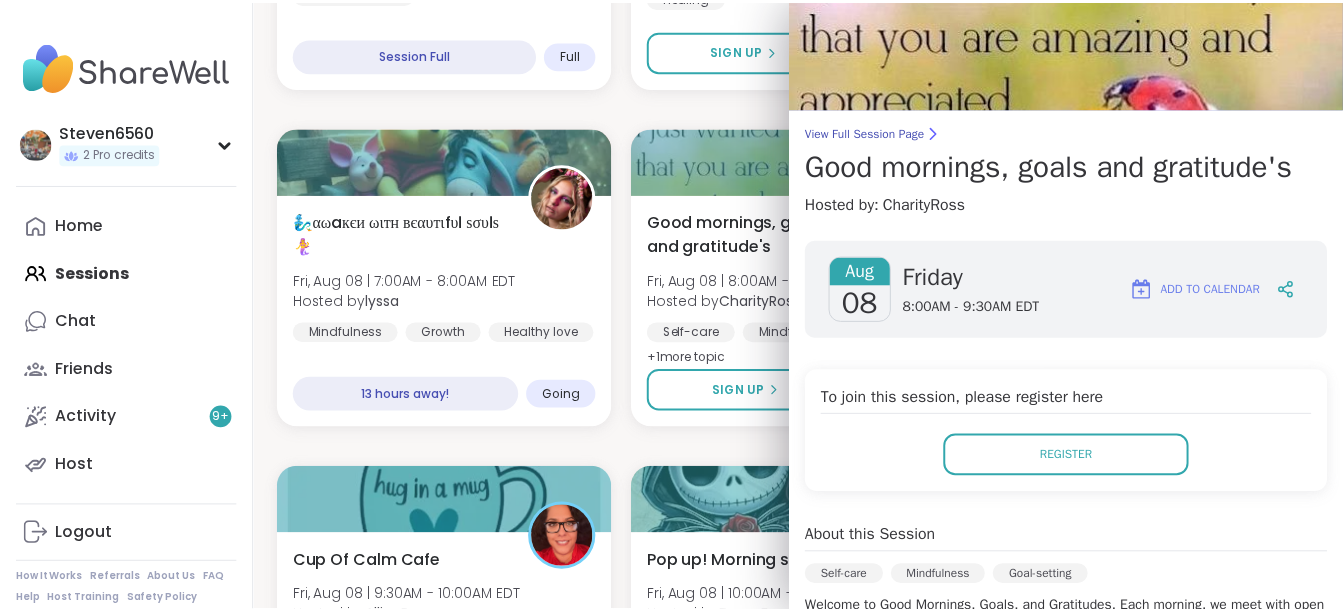 scroll, scrollTop: 0, scrollLeft: 0, axis: both 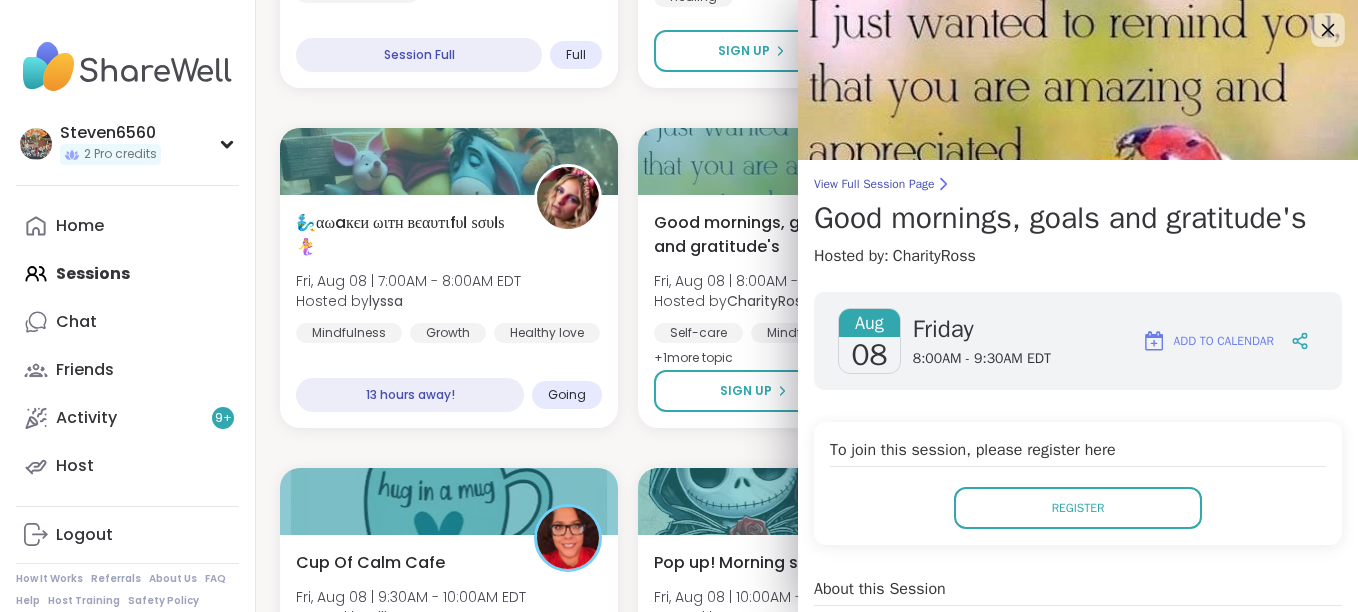 click 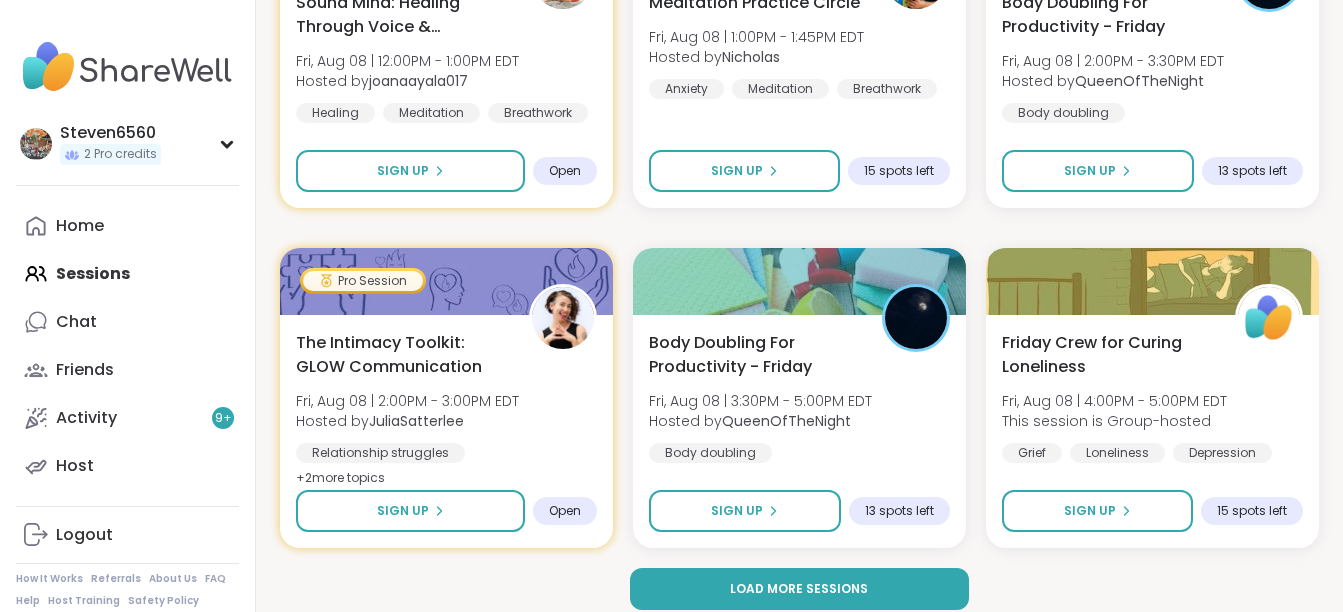 scroll, scrollTop: 3924, scrollLeft: 0, axis: vertical 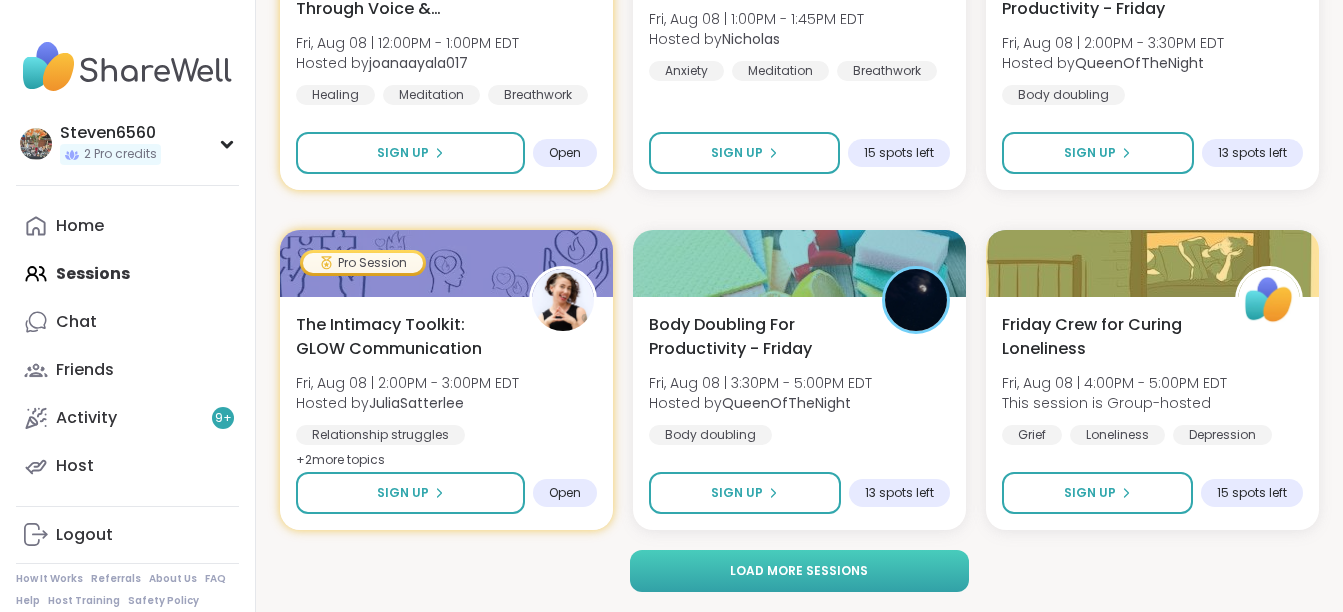 click on "Load more sessions" at bounding box center [799, 571] 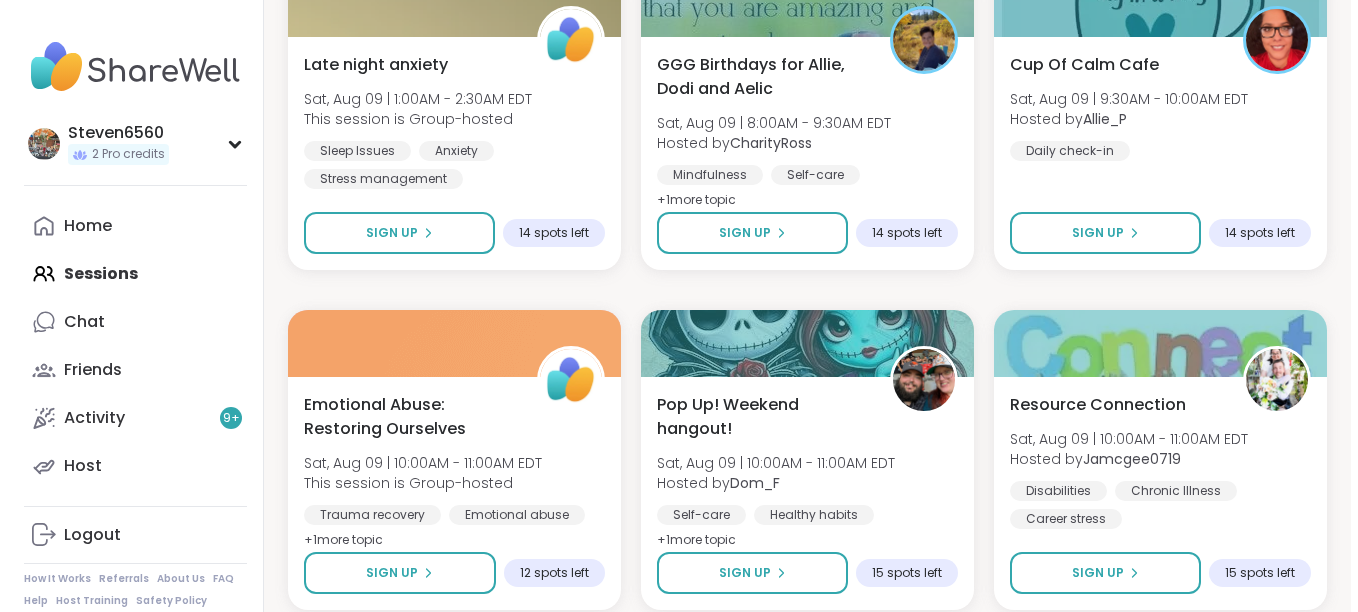 scroll, scrollTop: 5871, scrollLeft: 0, axis: vertical 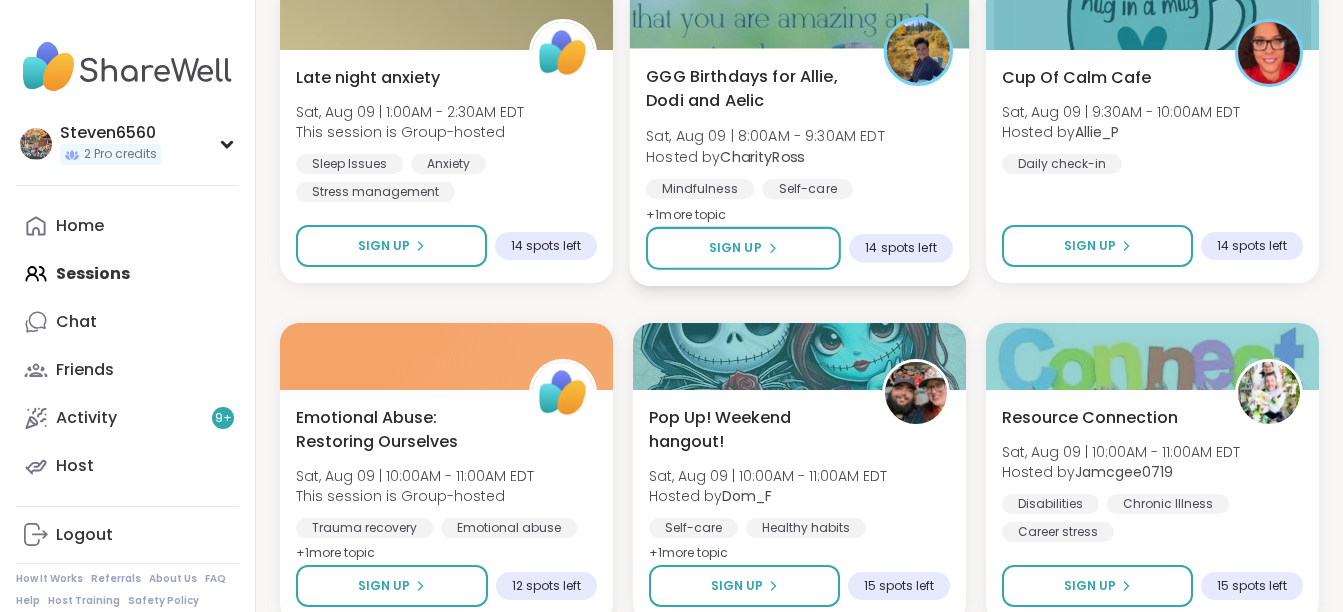 click on "GGG Birthdays for Allie, Dodi and Aelic" at bounding box center (753, 88) 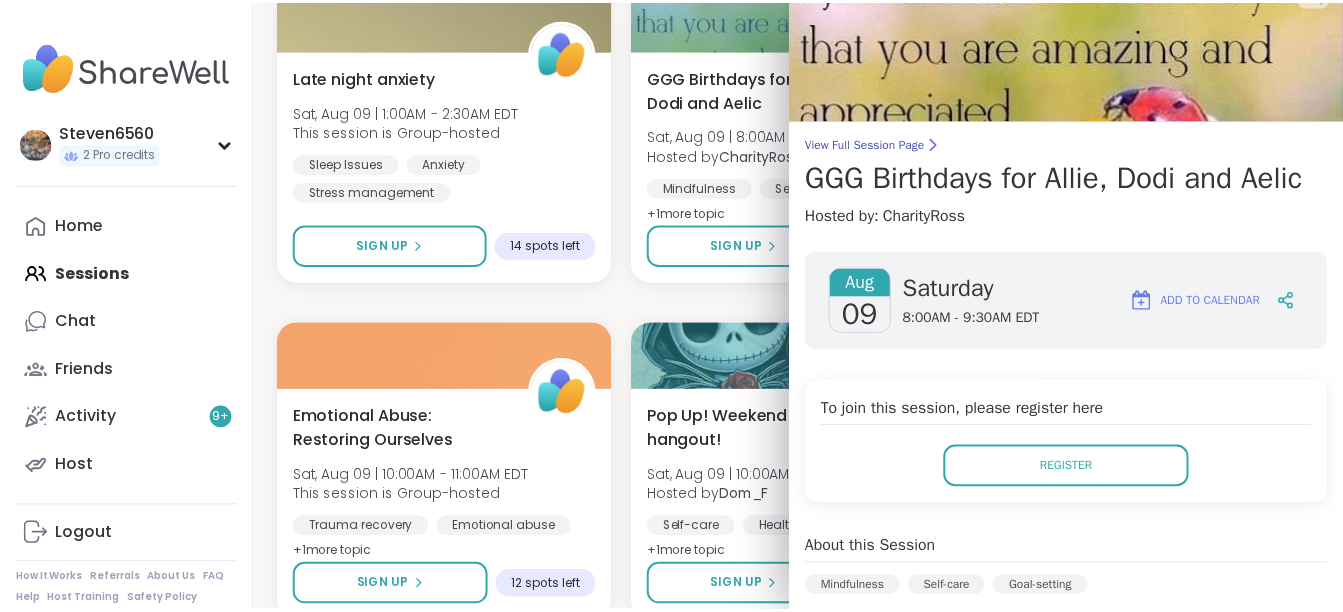 scroll, scrollTop: 0, scrollLeft: 0, axis: both 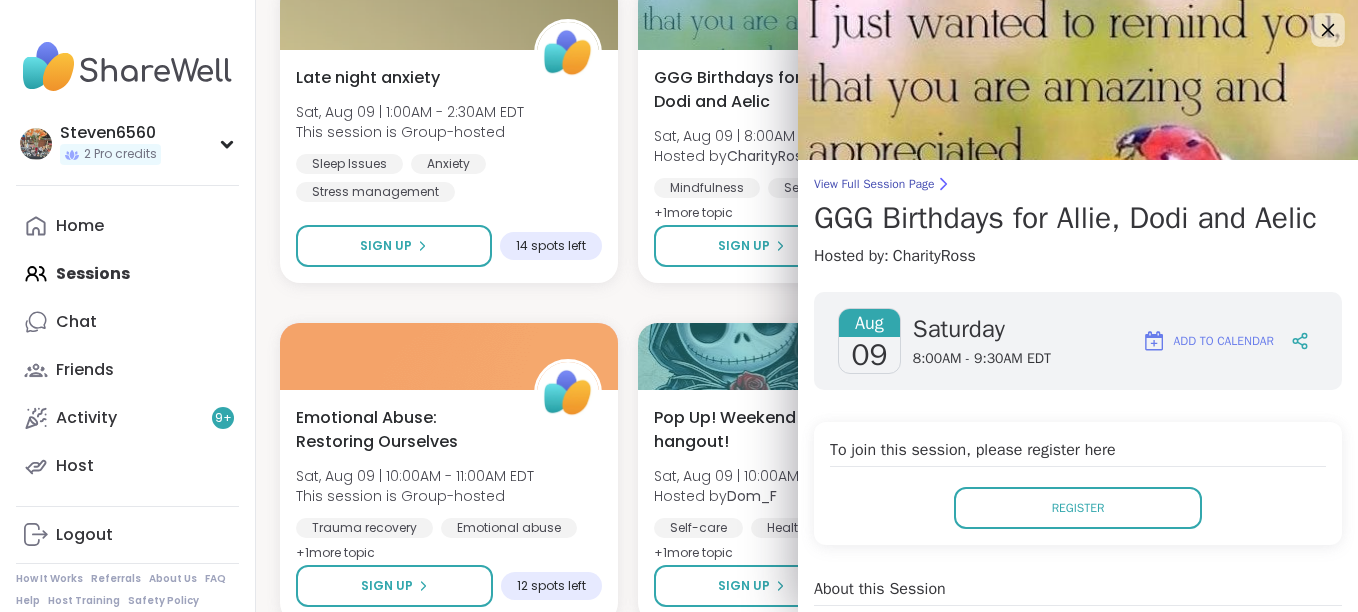 click 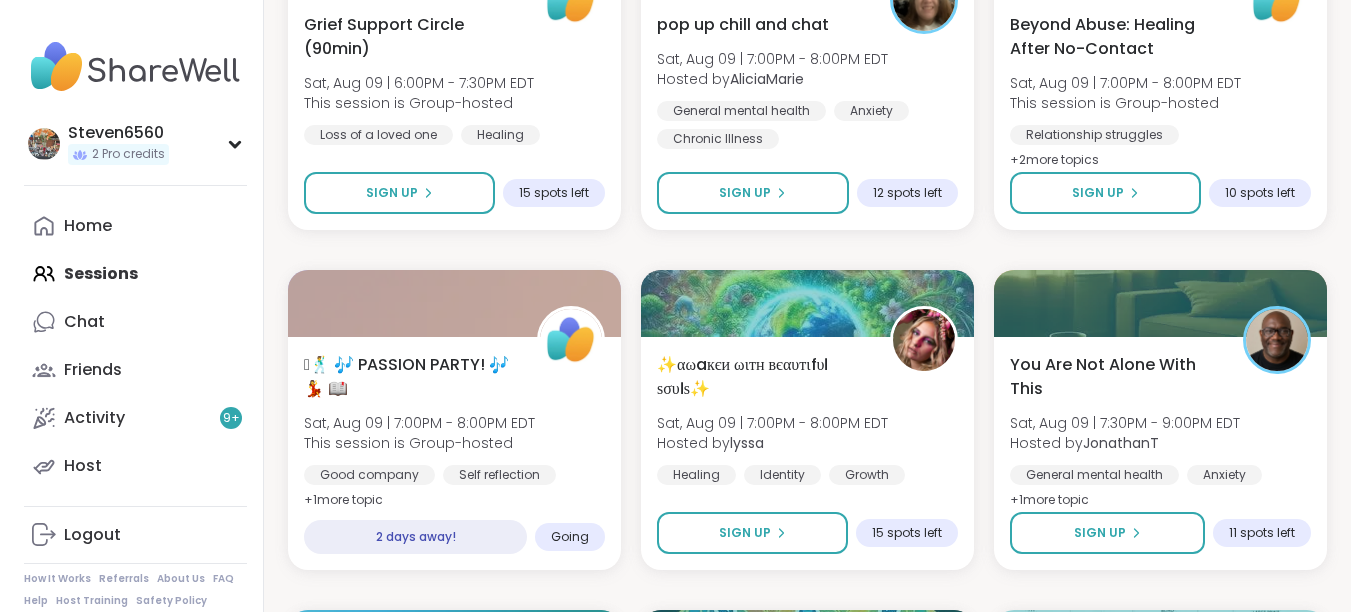 scroll, scrollTop: 7631, scrollLeft: 0, axis: vertical 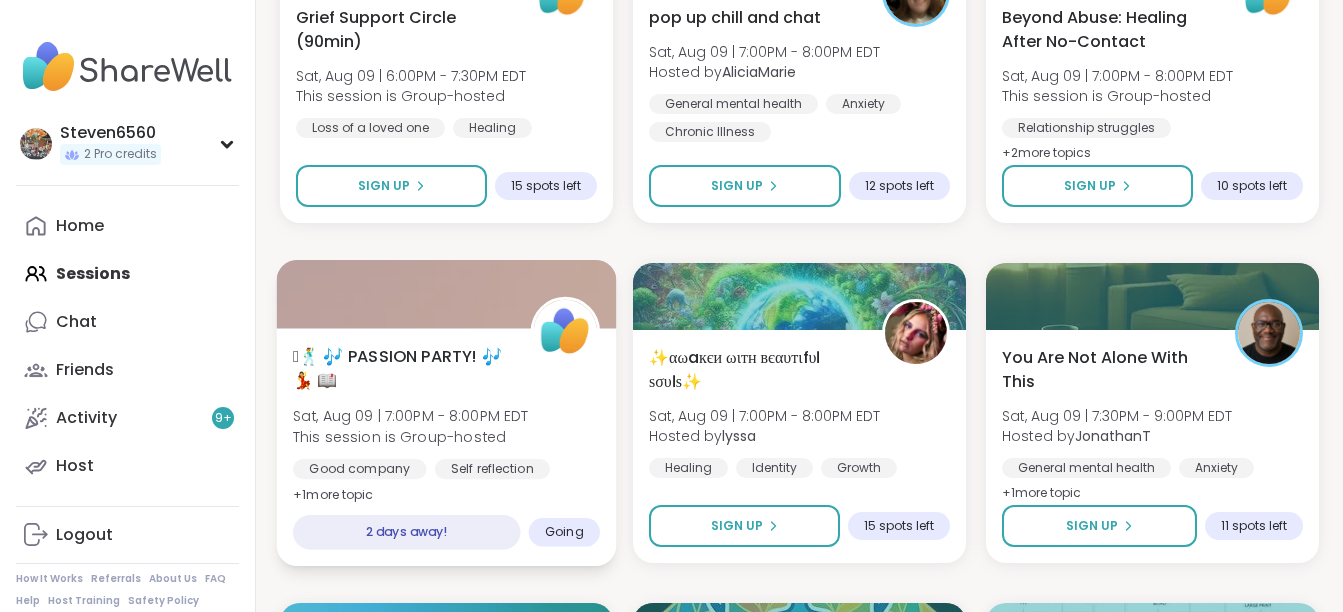 click on "Sat, Aug 09 | 7:00PM - 8:00PM EDT" at bounding box center [411, 416] 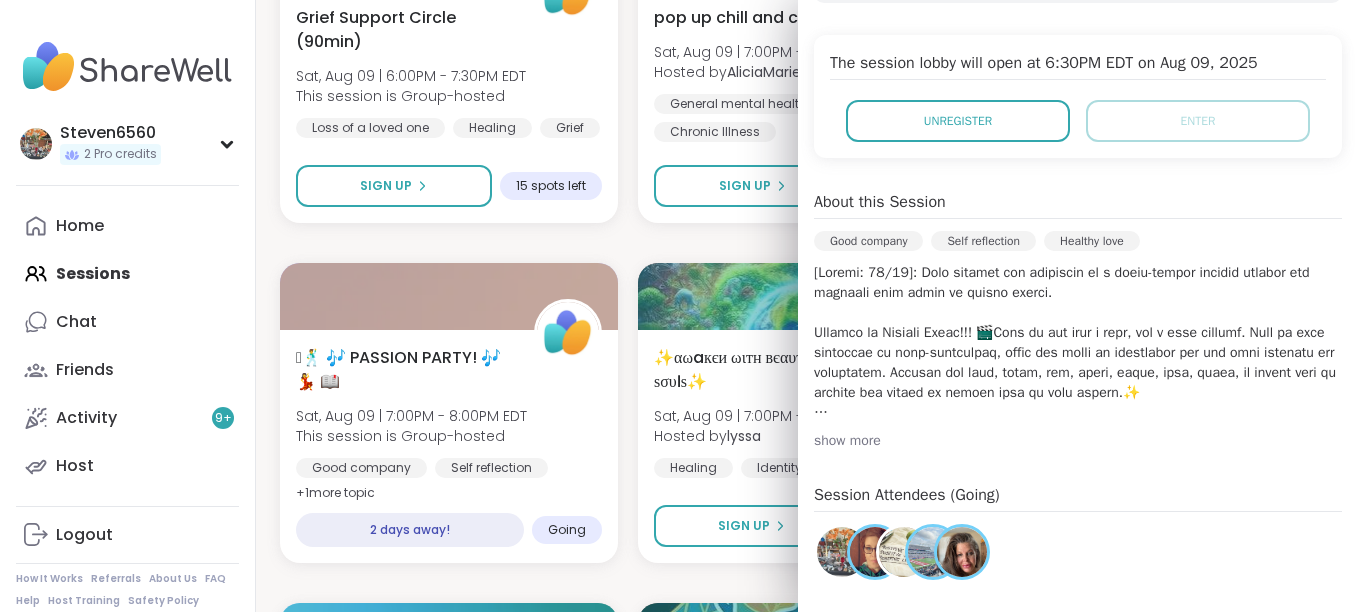 scroll, scrollTop: 586, scrollLeft: 0, axis: vertical 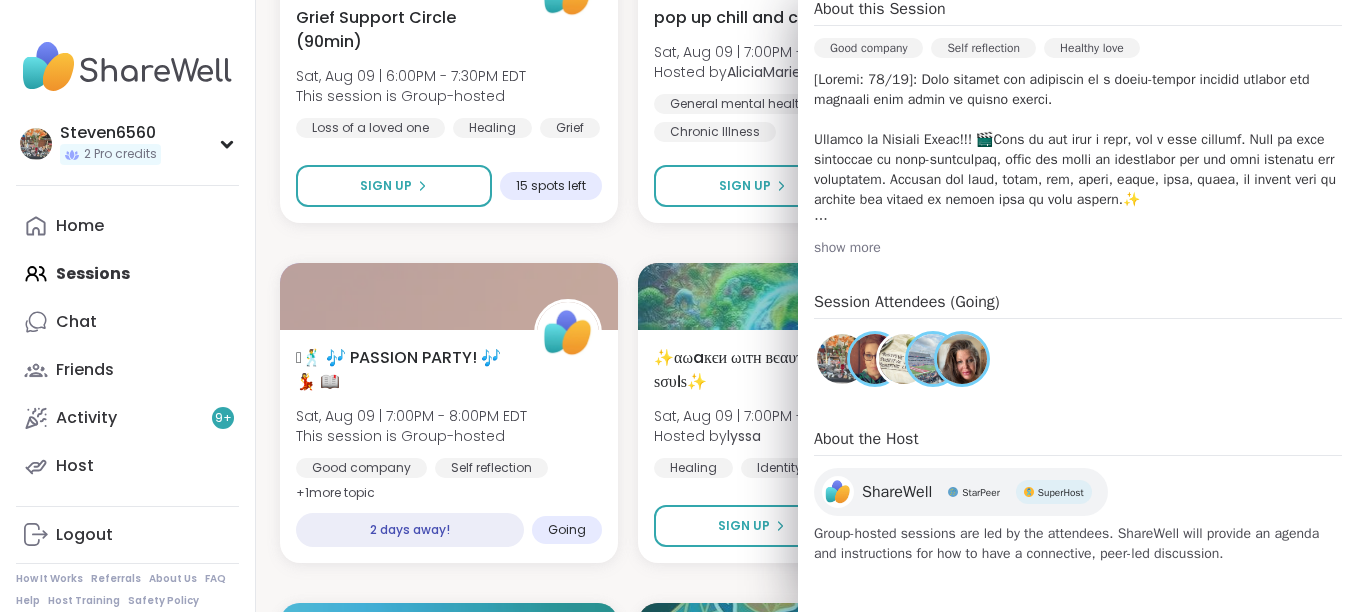 click at bounding box center [904, 359] 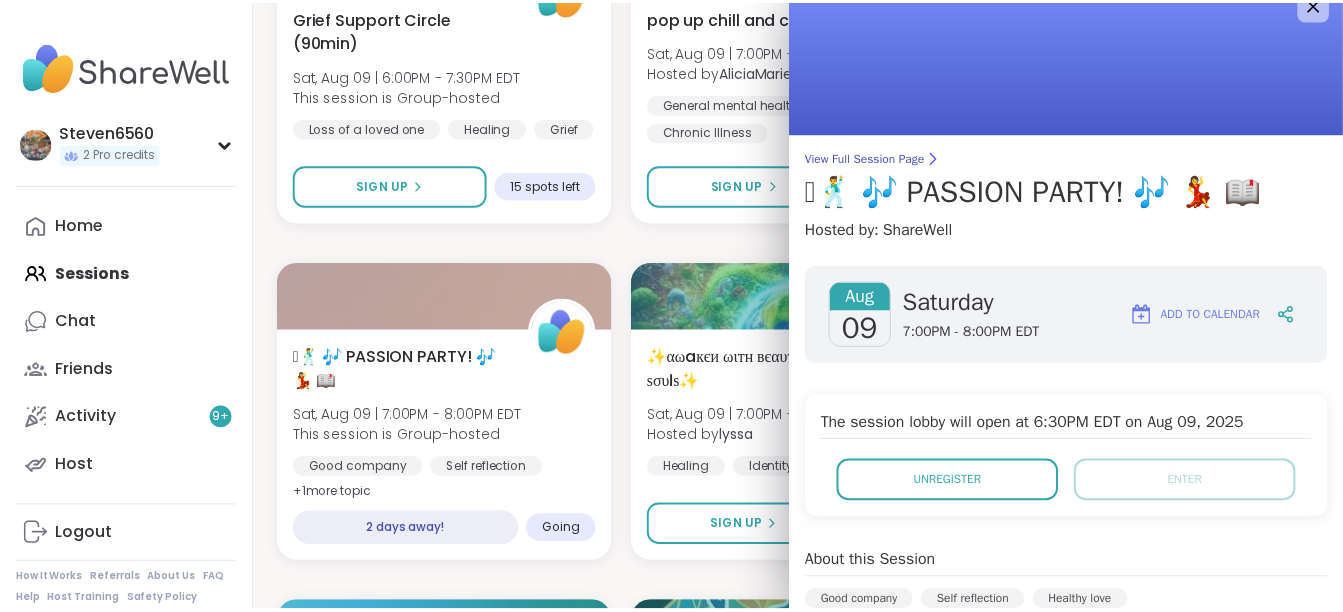 scroll, scrollTop: 0, scrollLeft: 0, axis: both 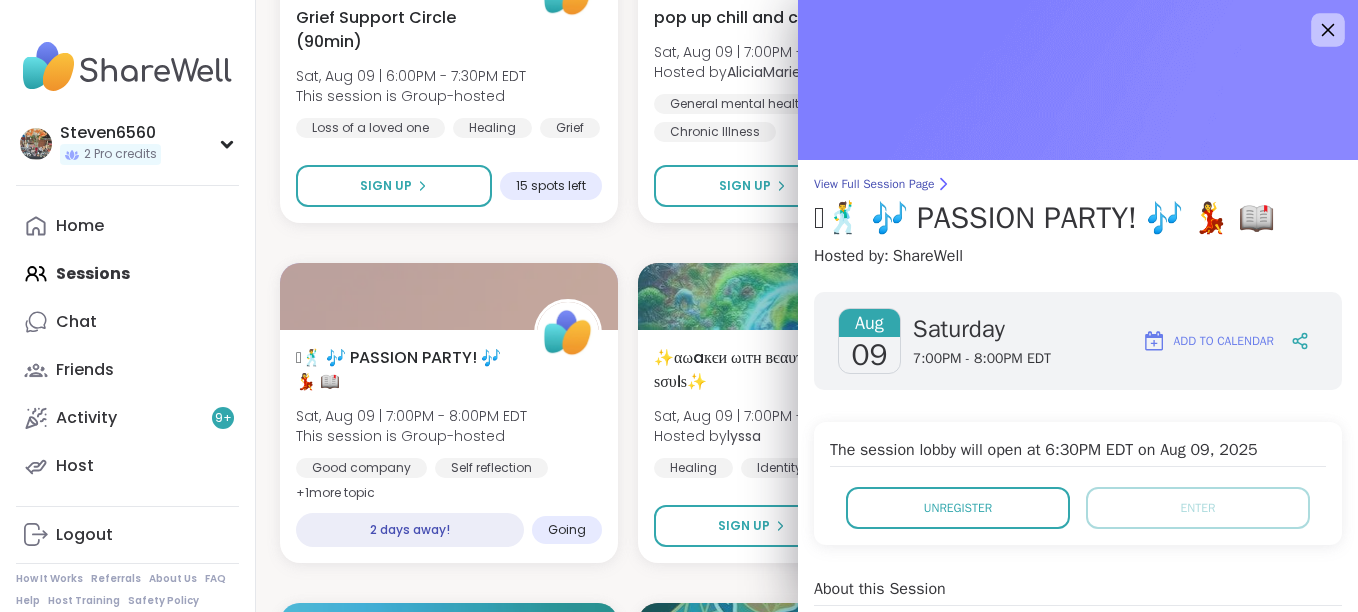 click 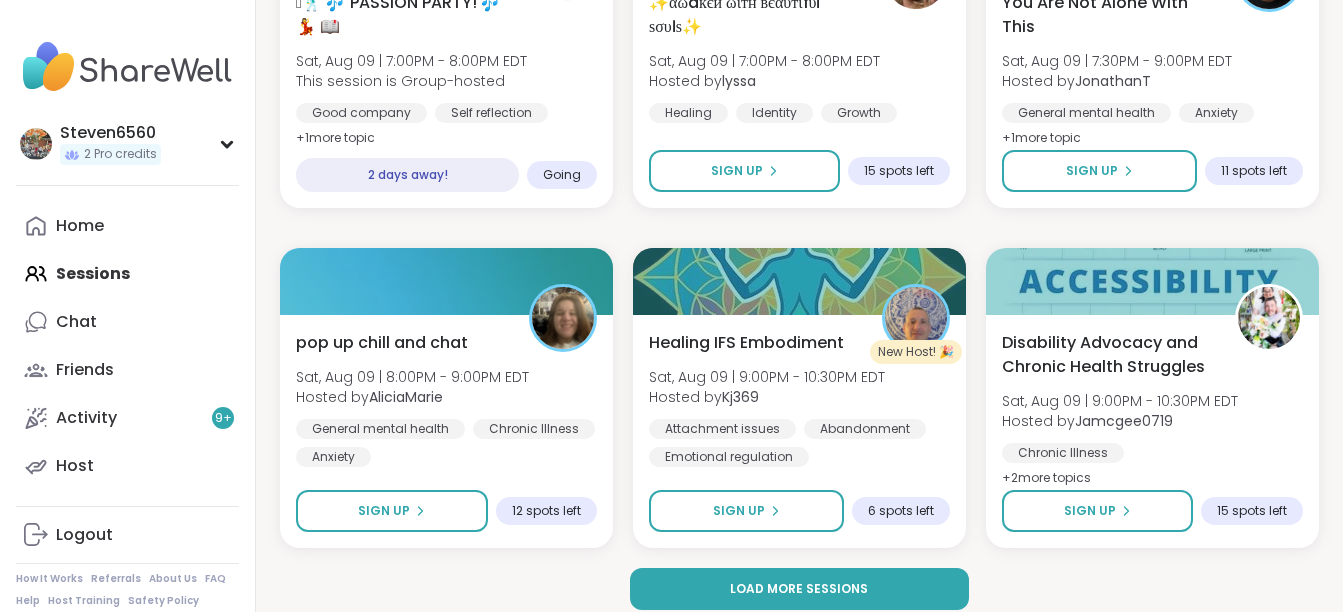 scroll, scrollTop: 8004, scrollLeft: 0, axis: vertical 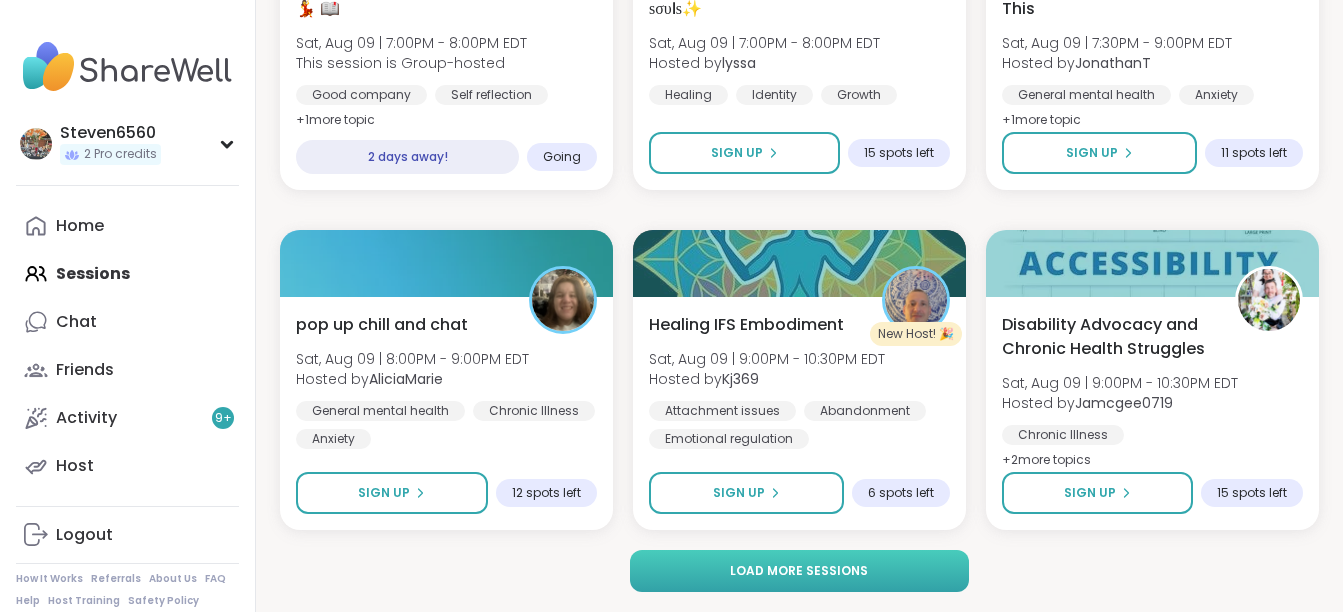 click on "Load more sessions" at bounding box center (799, 571) 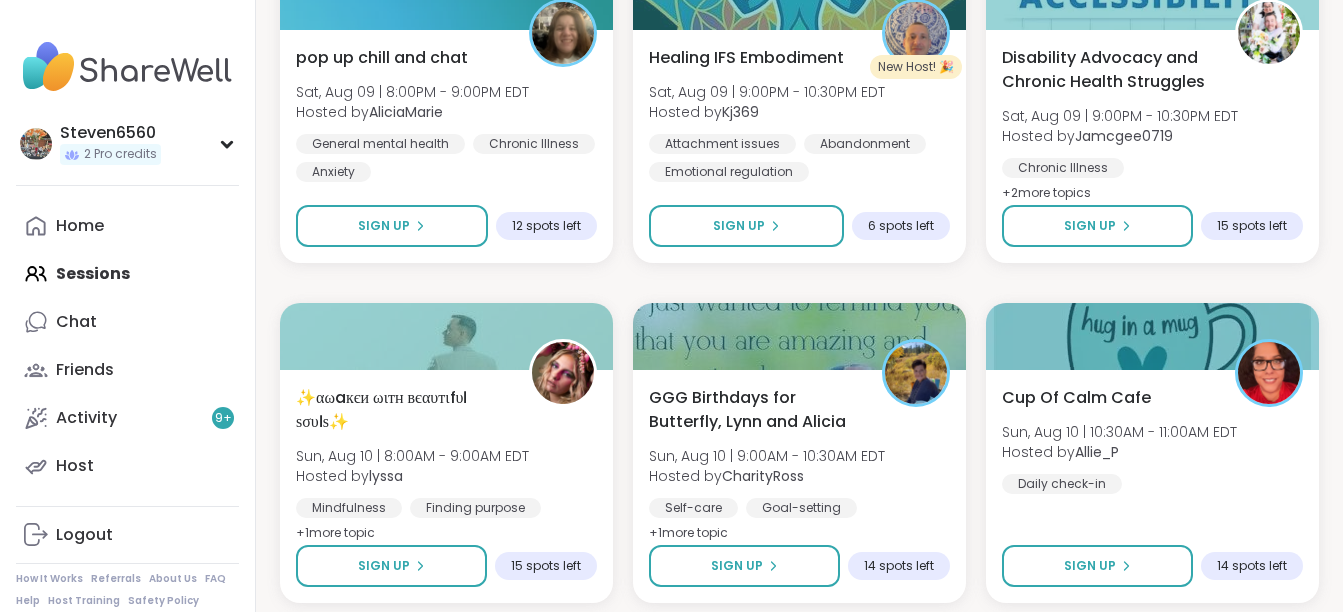 scroll, scrollTop: 8337, scrollLeft: 0, axis: vertical 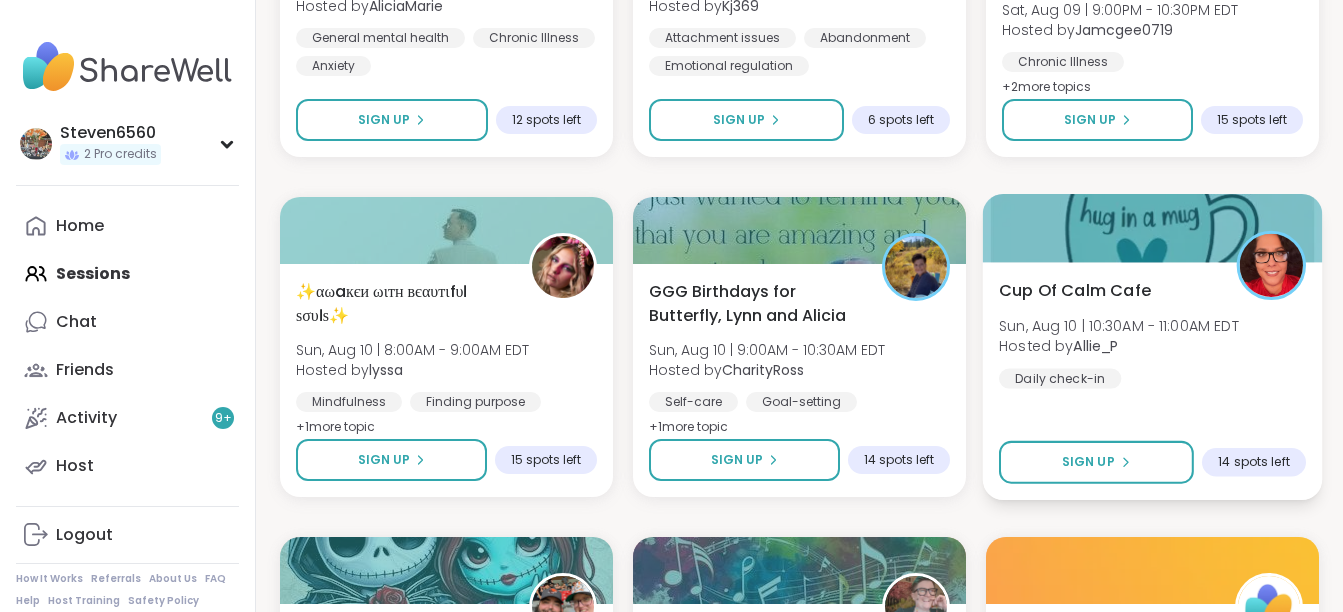 click on "Daily check-in" at bounding box center [1060, 378] 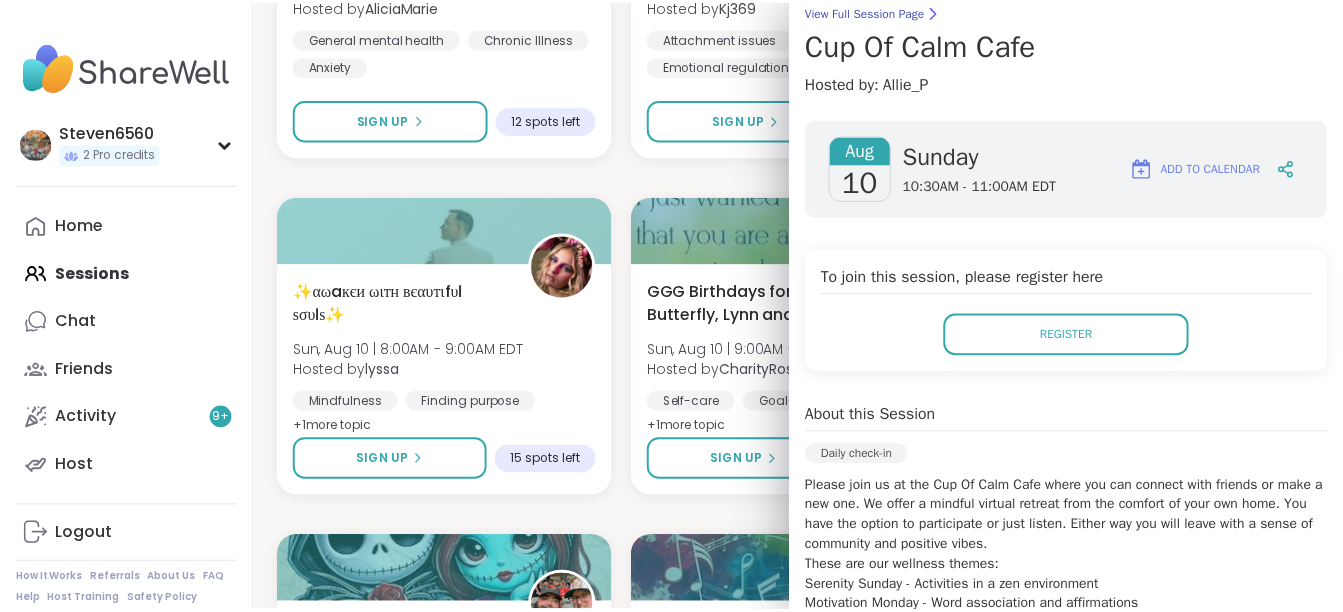 scroll, scrollTop: 0, scrollLeft: 0, axis: both 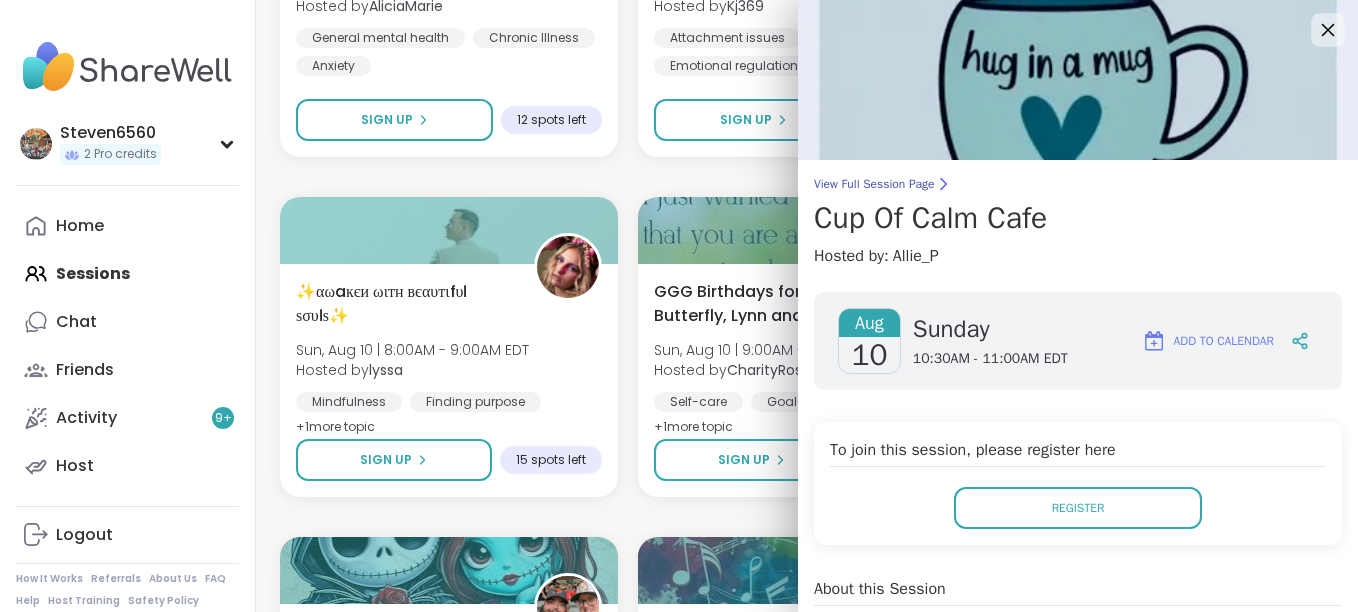click 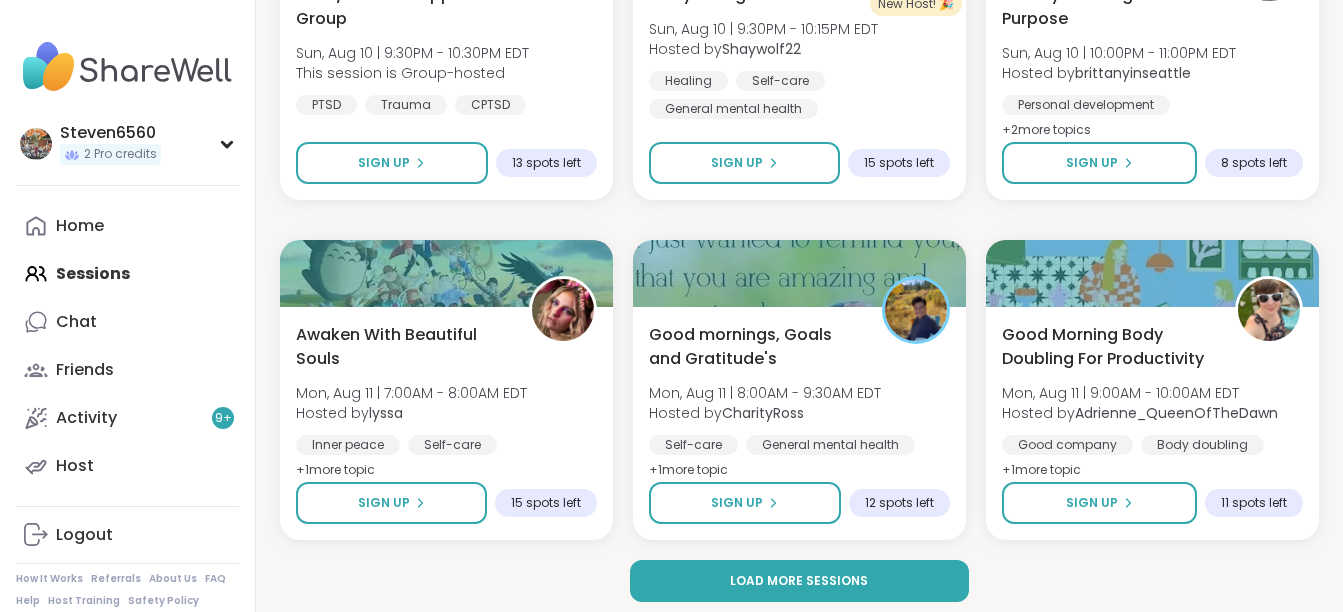 scroll, scrollTop: 12084, scrollLeft: 0, axis: vertical 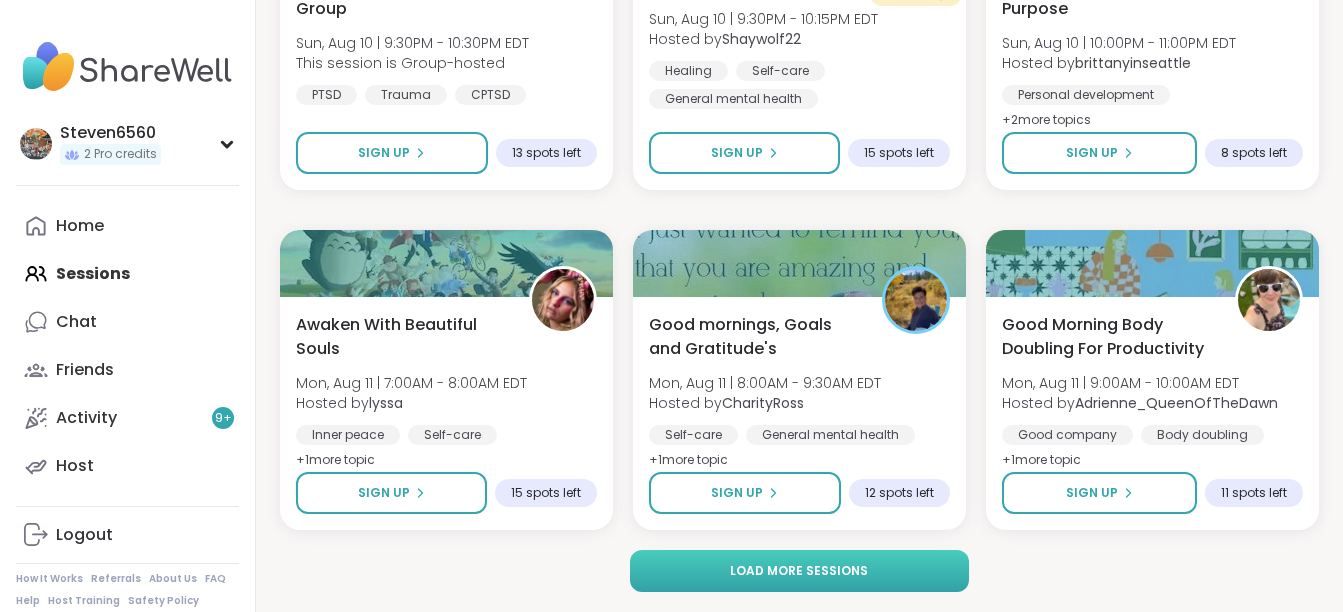click on "Load more sessions" at bounding box center [799, 571] 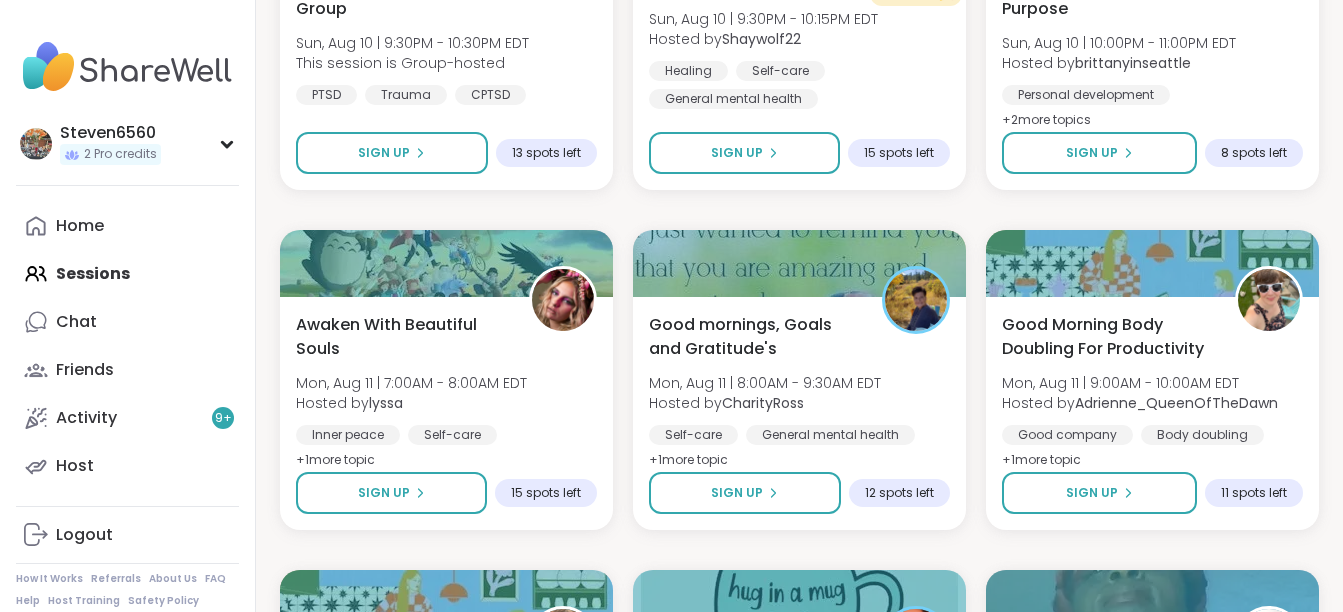 click at bounding box center (799, 603) 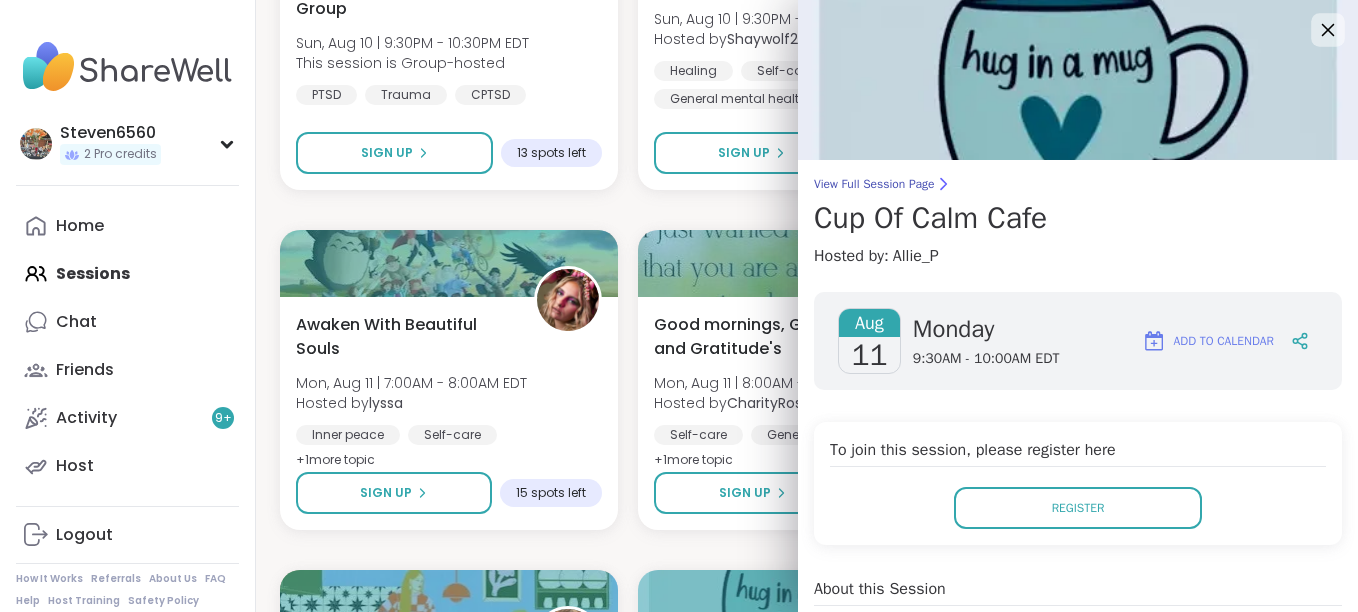 click 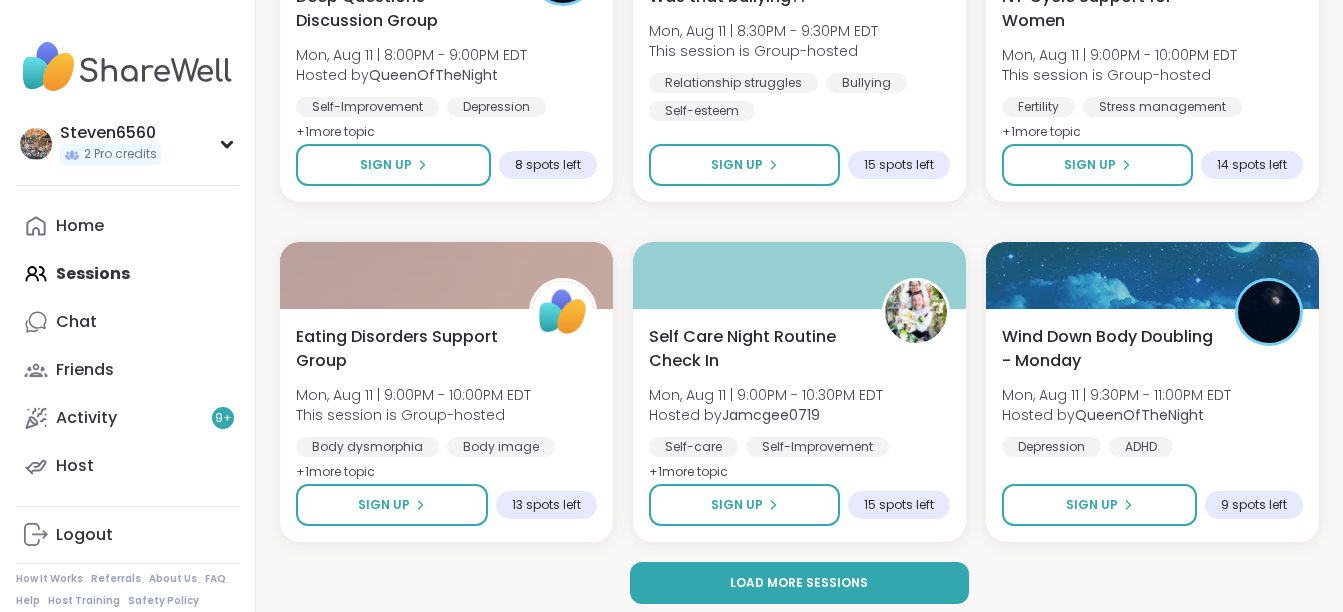 scroll, scrollTop: 16164, scrollLeft: 0, axis: vertical 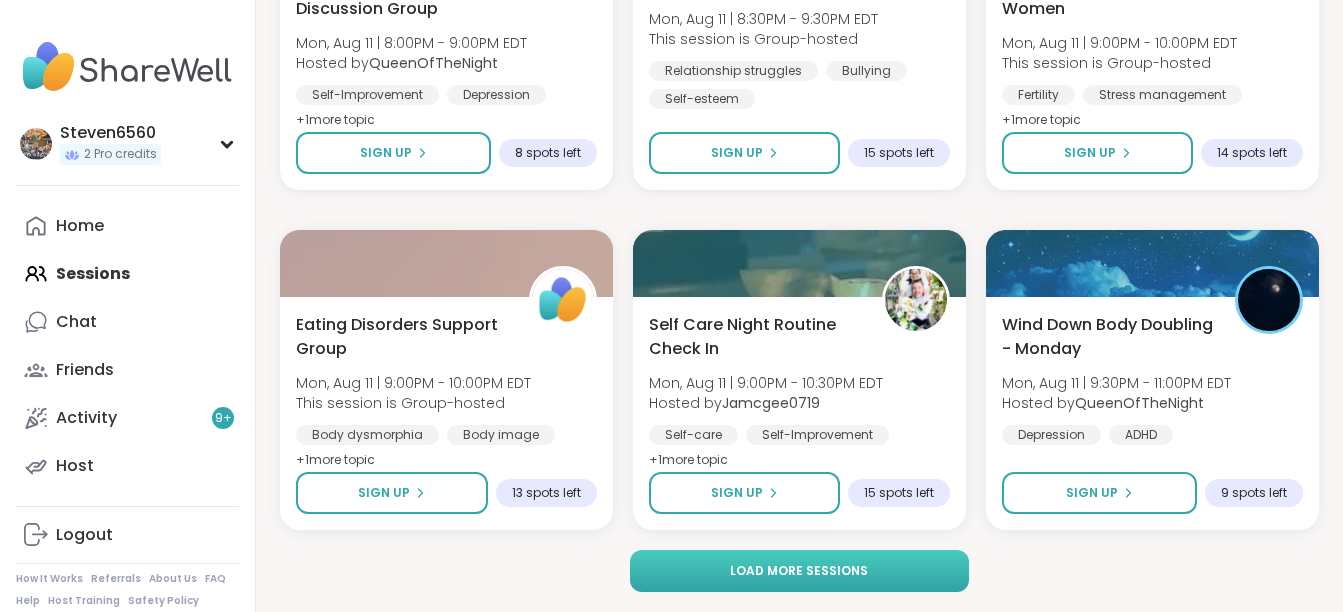 click on "Load more sessions" at bounding box center [799, 571] 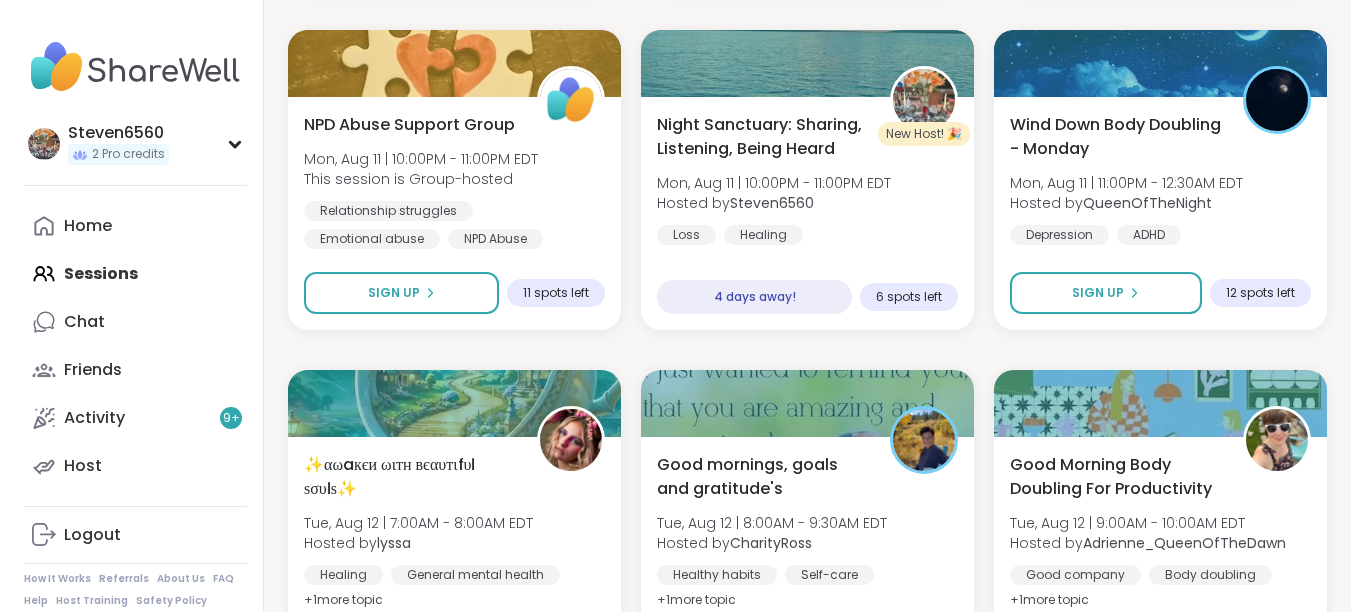 scroll, scrollTop: 16711, scrollLeft: 0, axis: vertical 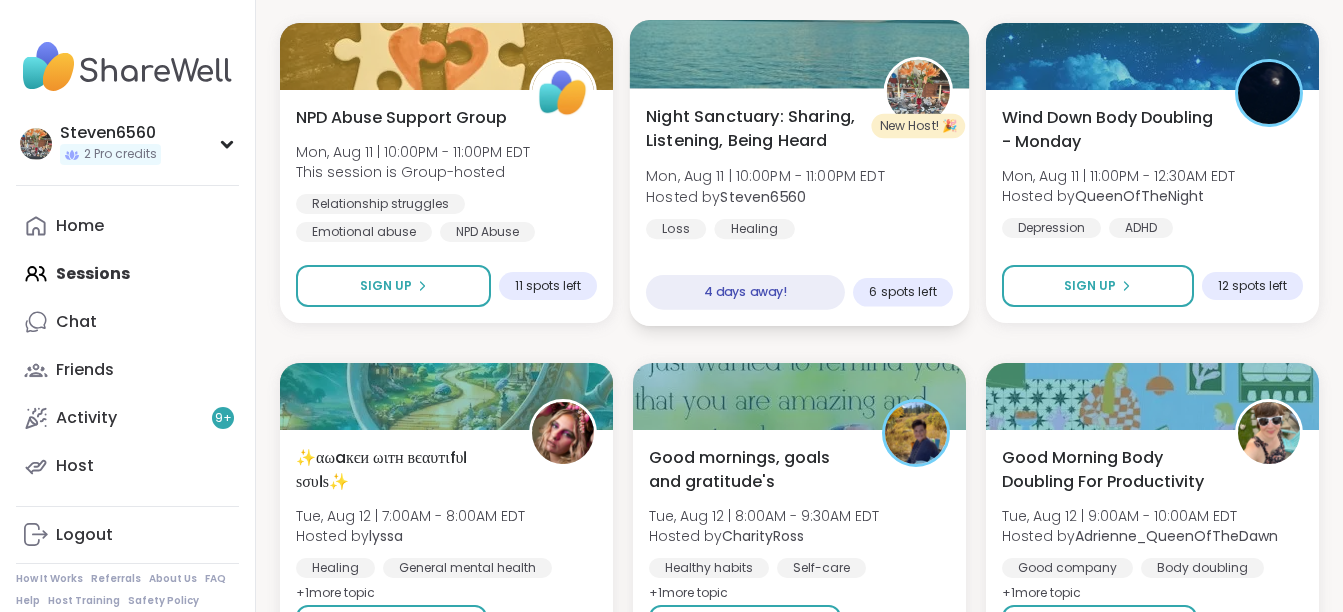 click on "Night Sanctuary: Sharing, Listening, Being Heard Mon, Aug 11 | 10:00PM - 11:00PM EDT Hosted by  Steven6560 Loss Healing Childhood trauma" at bounding box center [799, 185] 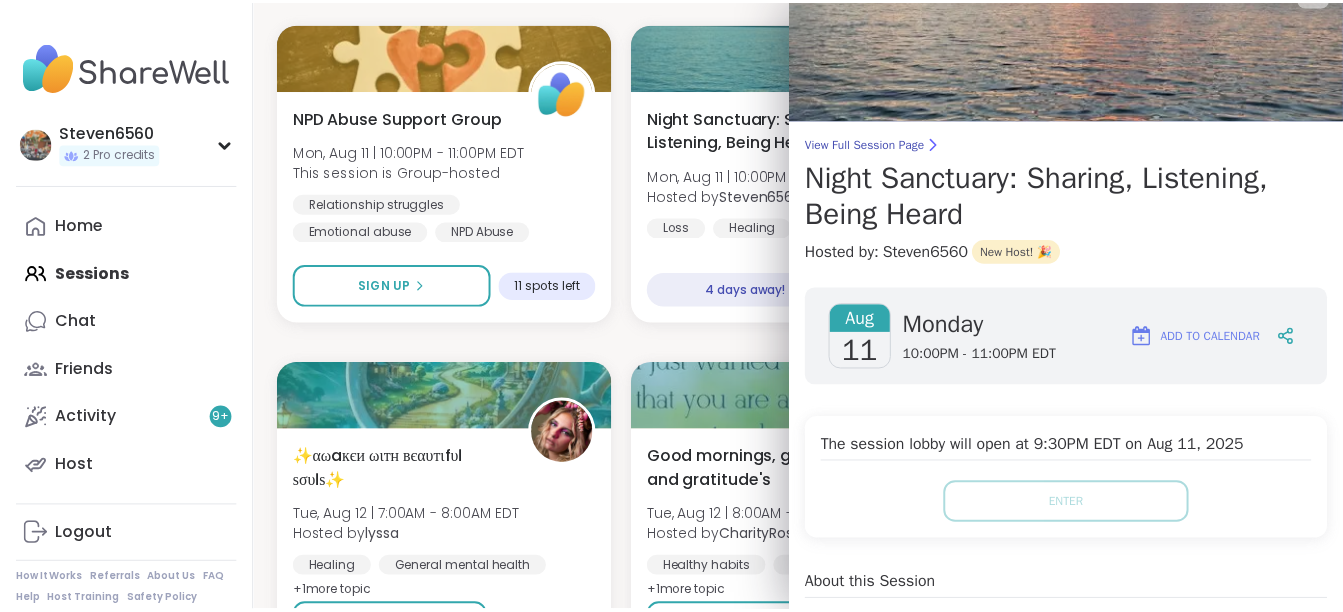 scroll, scrollTop: 26, scrollLeft: 0, axis: vertical 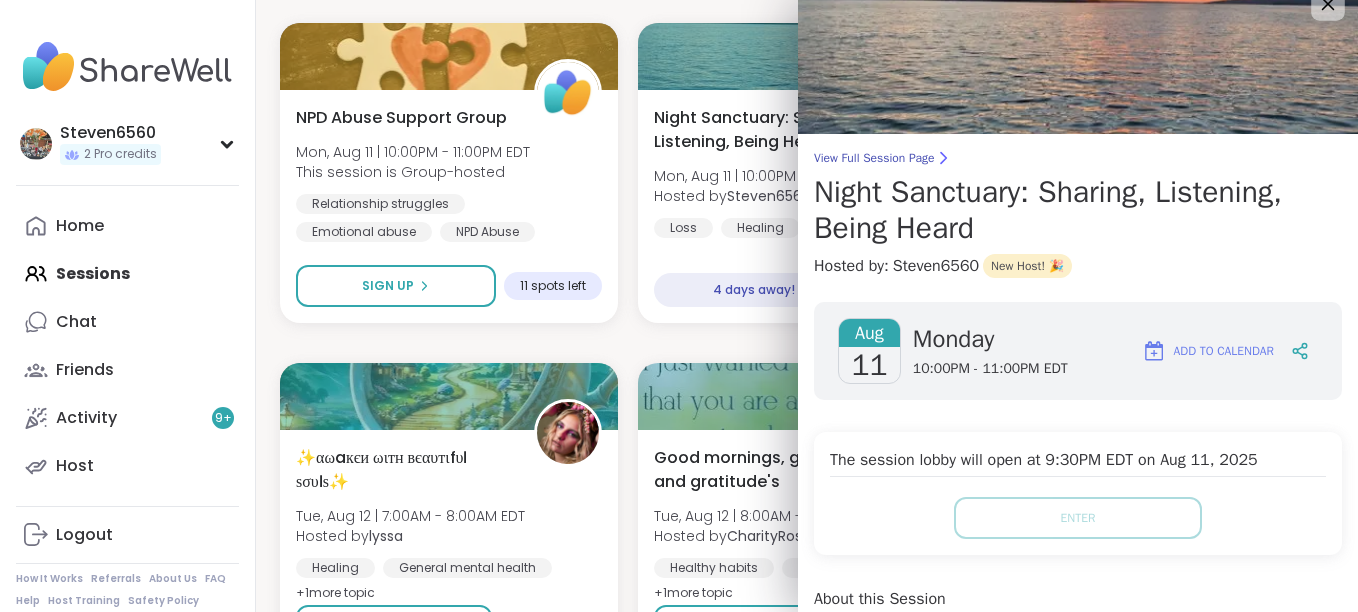 click 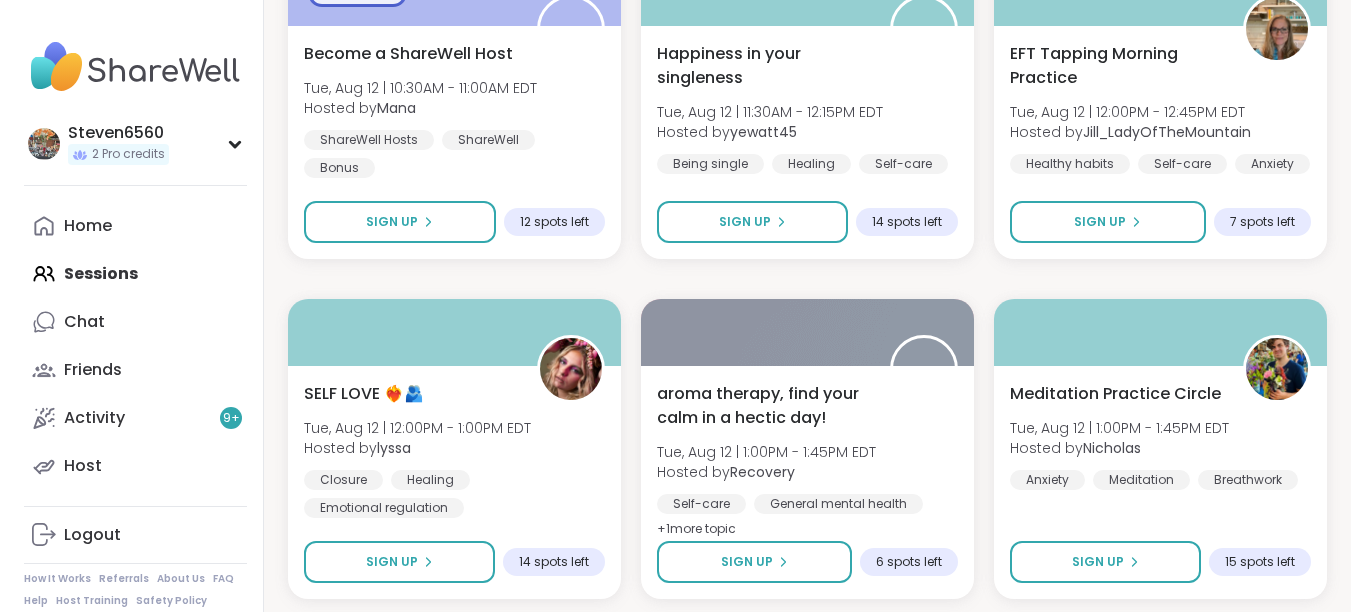 scroll, scrollTop: 17817, scrollLeft: 0, axis: vertical 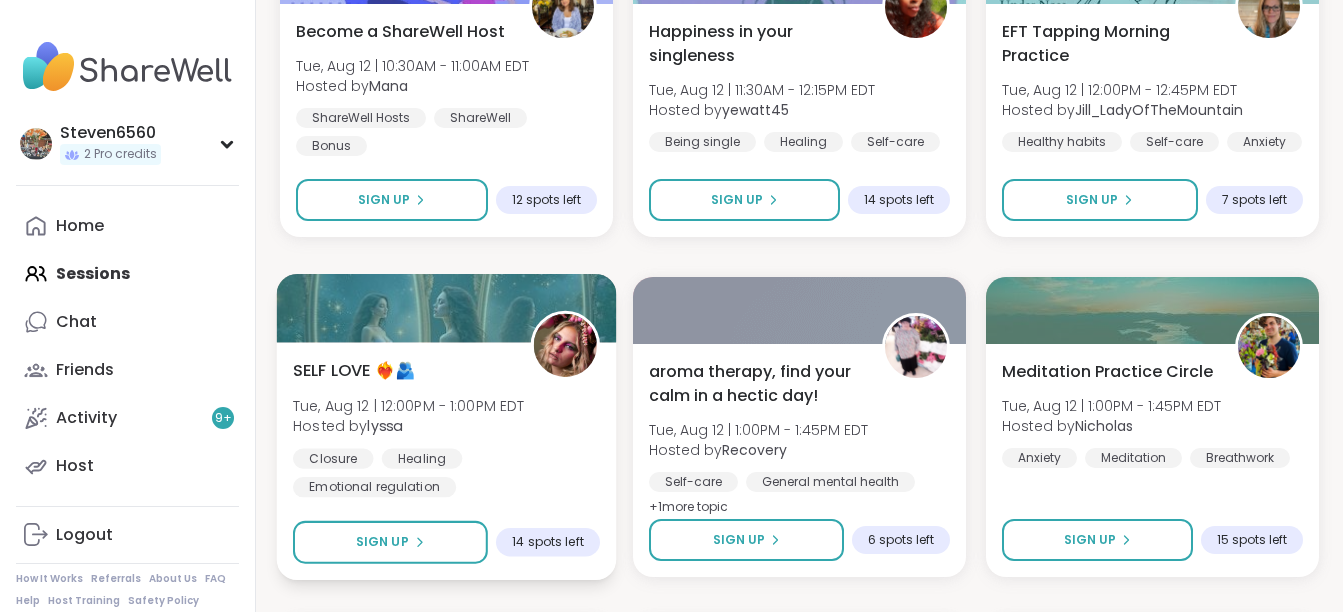 click on "Tue, Aug 12 | 12:00PM - 1:00PM EDT" at bounding box center (409, 405) 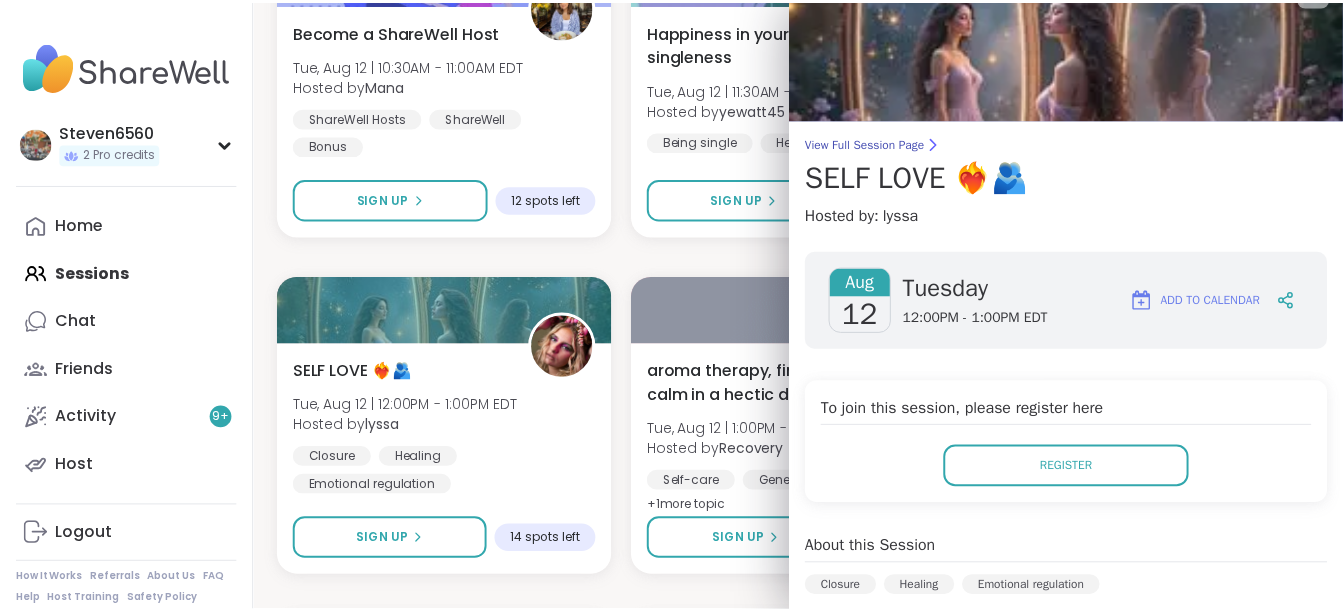 scroll, scrollTop: 0, scrollLeft: 0, axis: both 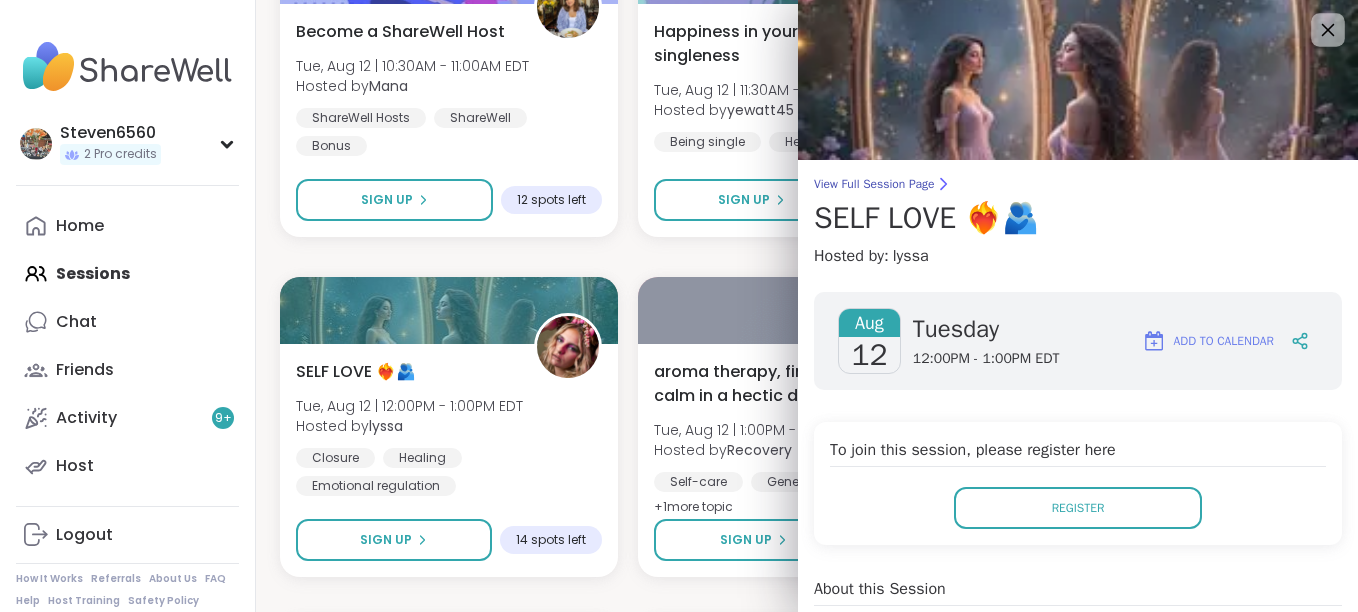click 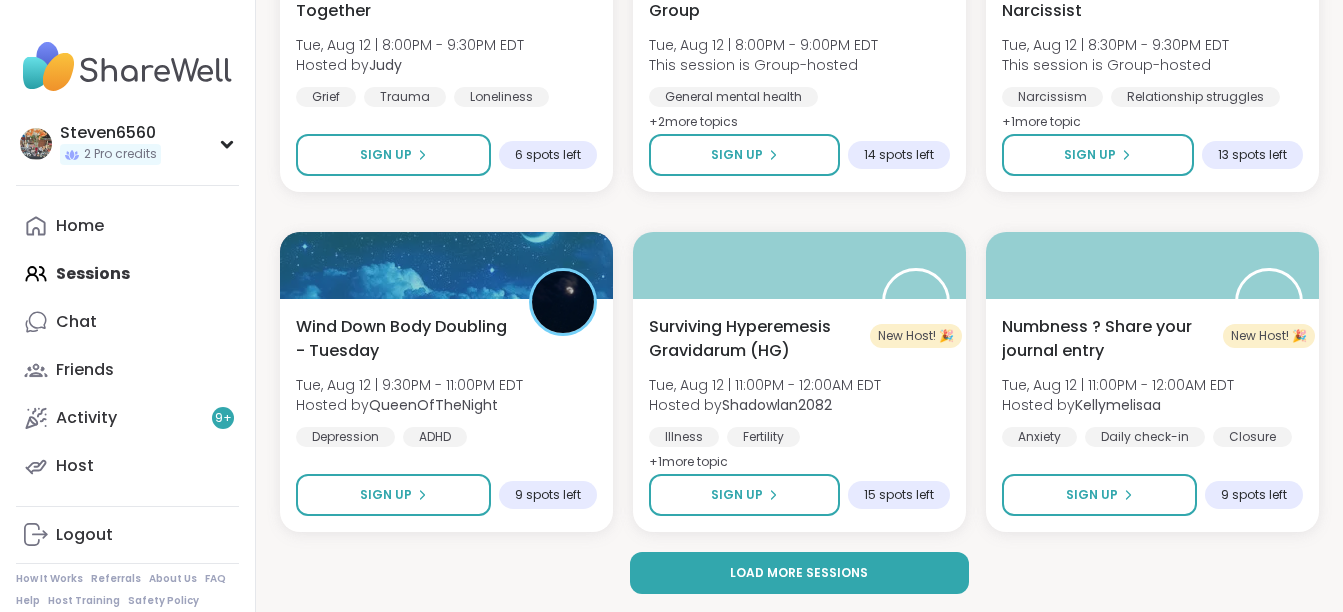 scroll, scrollTop: 20244, scrollLeft: 0, axis: vertical 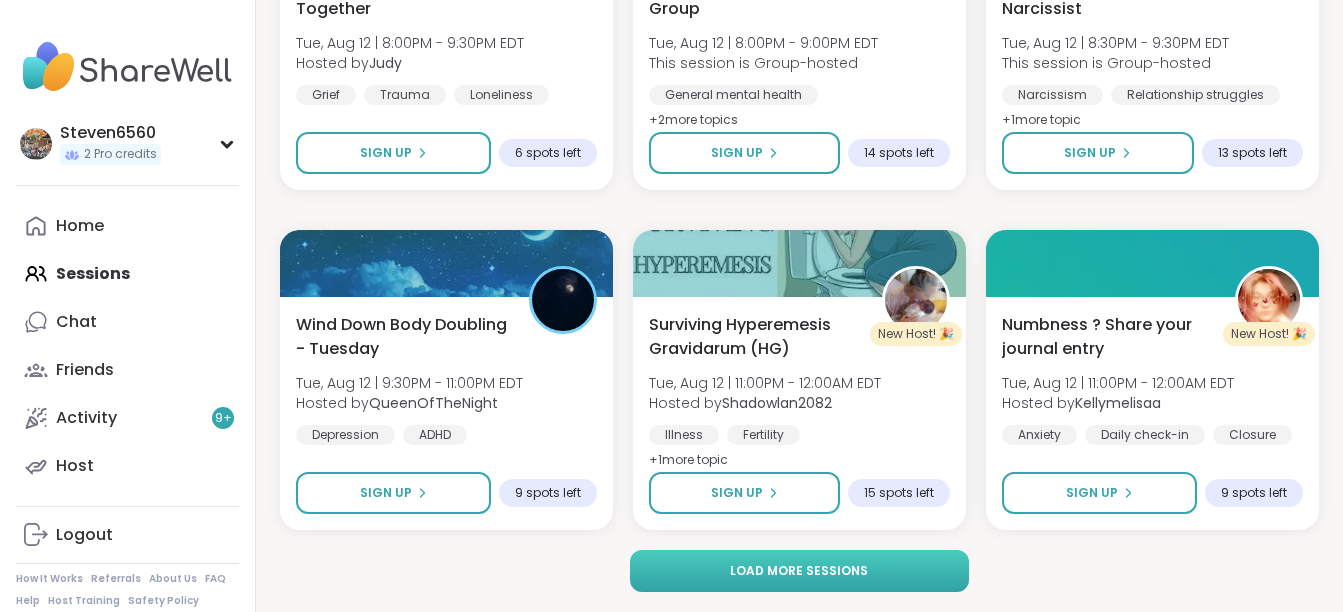 click on "Load more sessions" at bounding box center [799, 571] 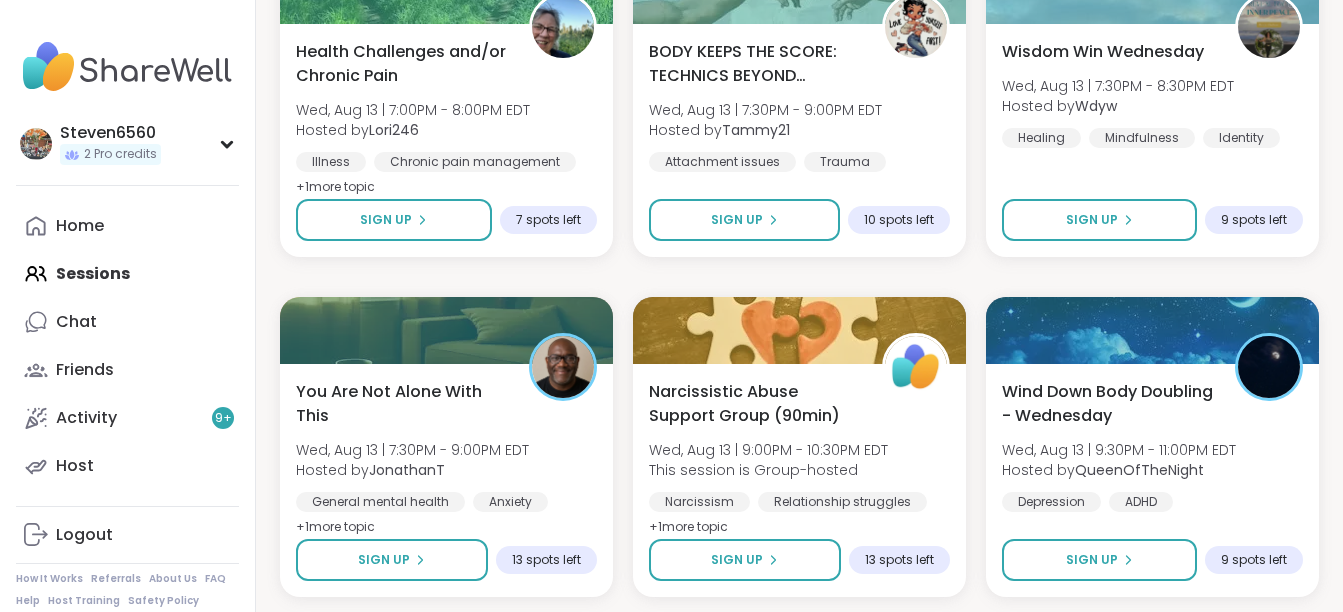 scroll, scrollTop: 24324, scrollLeft: 0, axis: vertical 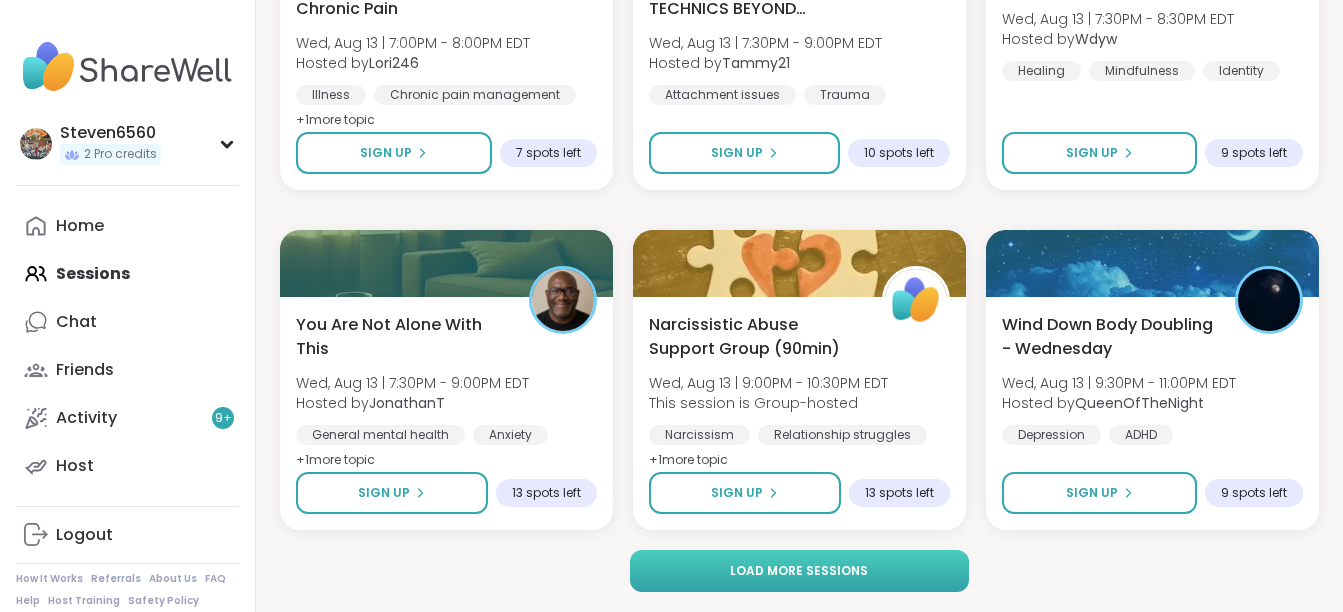 click on "Load more sessions" at bounding box center [799, 571] 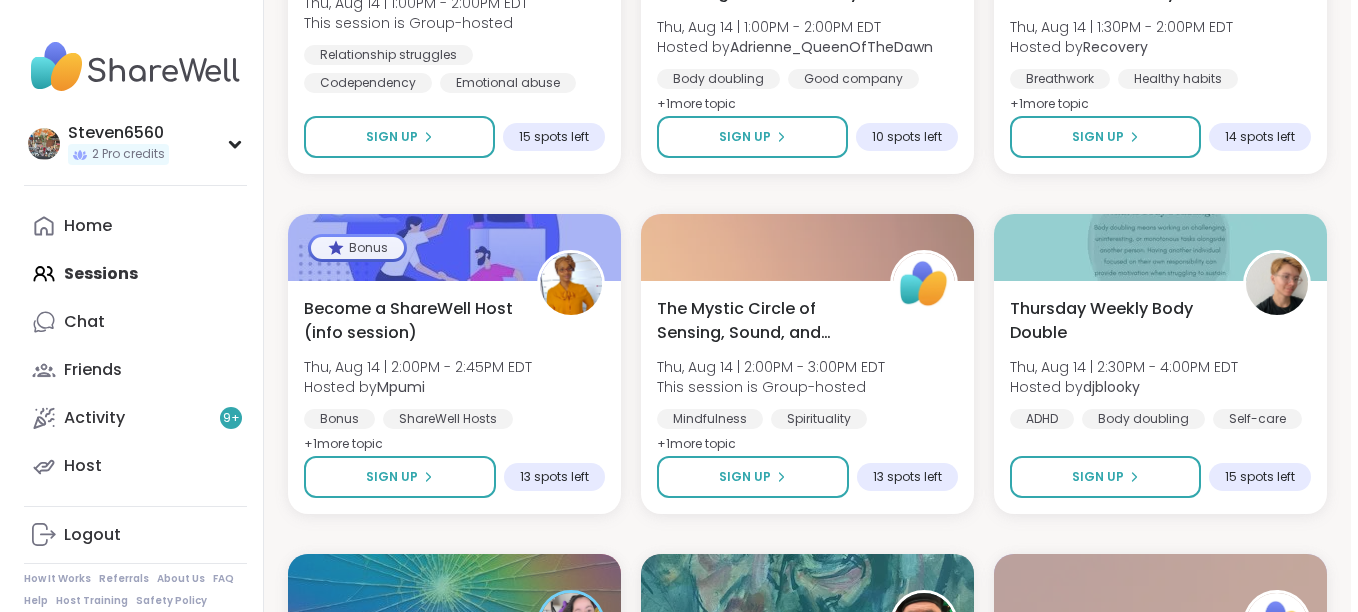 scroll, scrollTop: 26726, scrollLeft: 0, axis: vertical 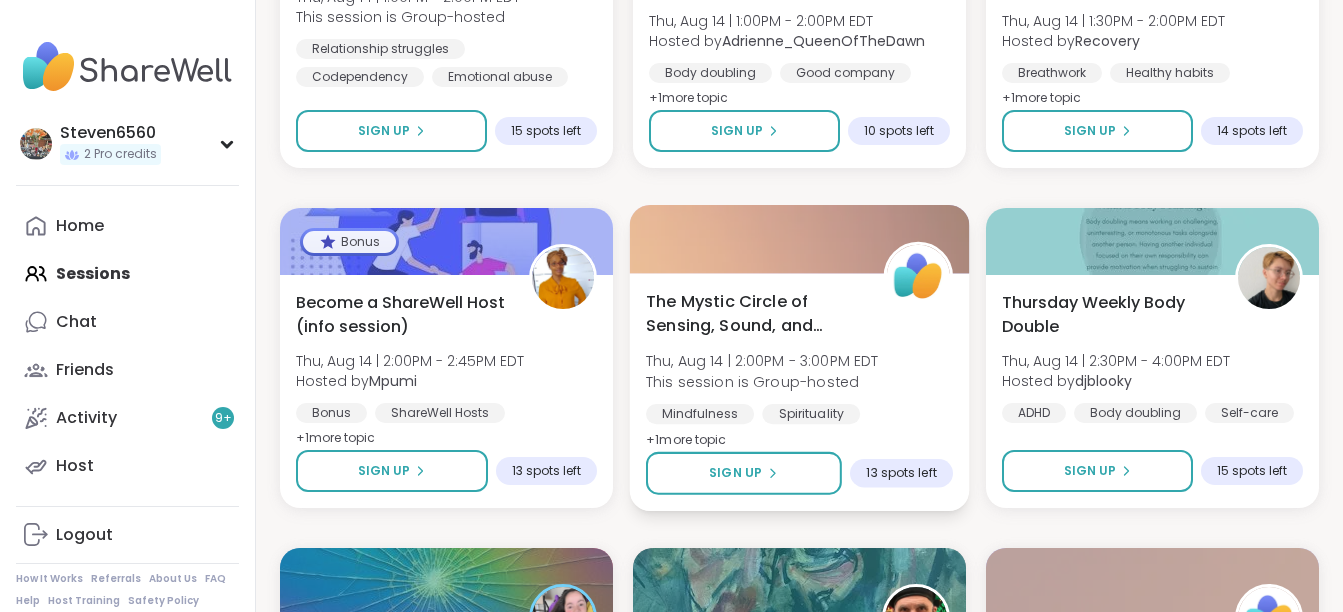 click on "Thu, Aug 14 | 2:00PM - 3:00PM EDT" at bounding box center (762, 361) 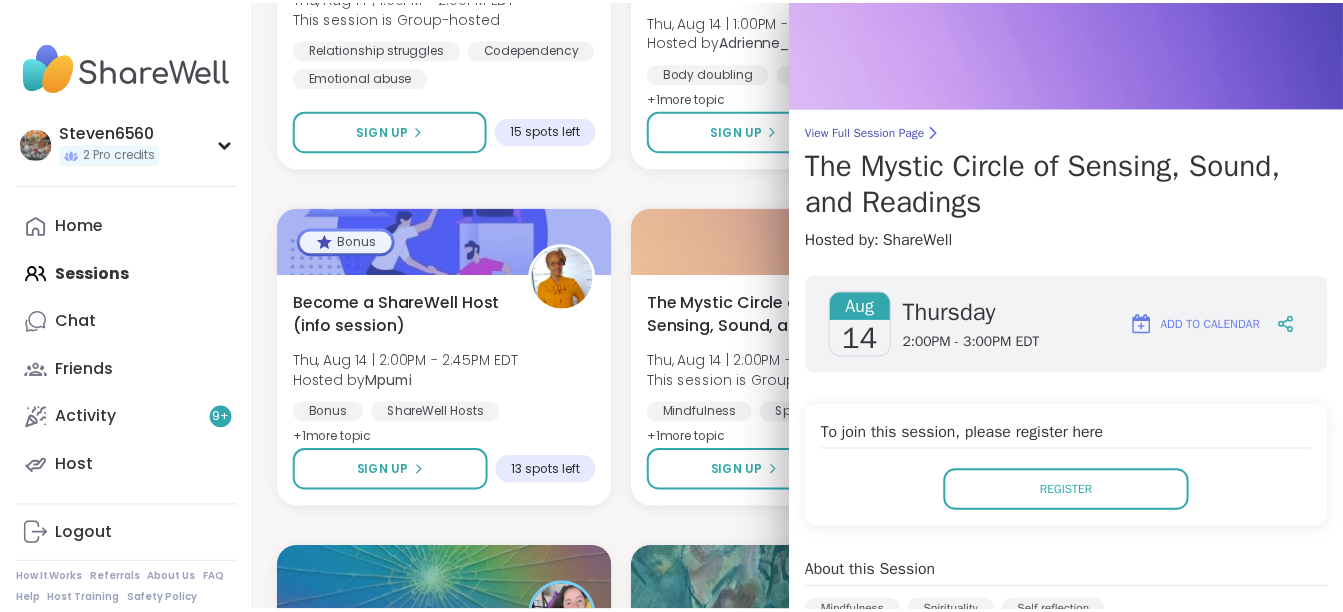 scroll, scrollTop: 0, scrollLeft: 0, axis: both 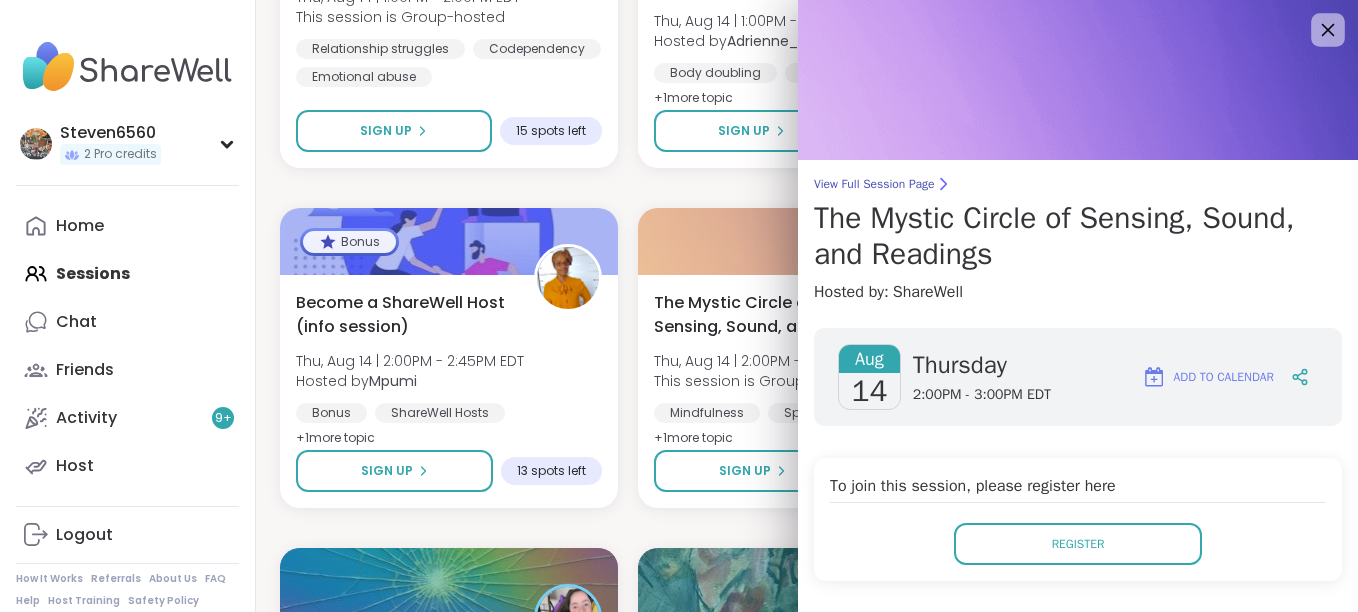 click 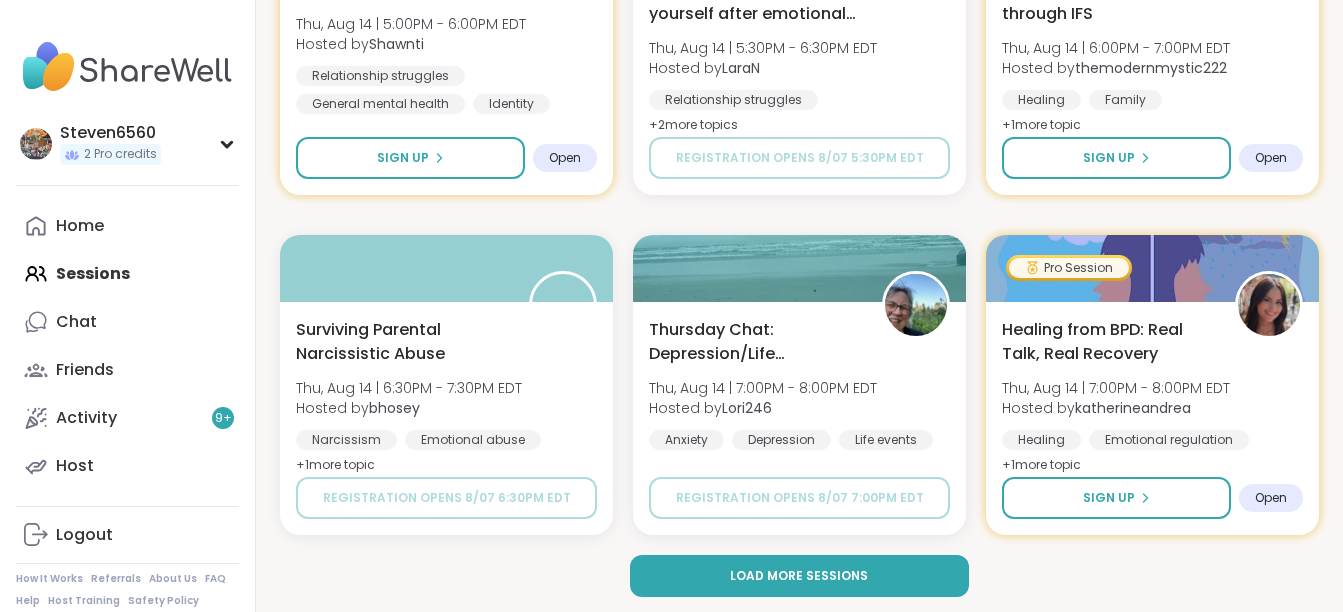 scroll, scrollTop: 28404, scrollLeft: 0, axis: vertical 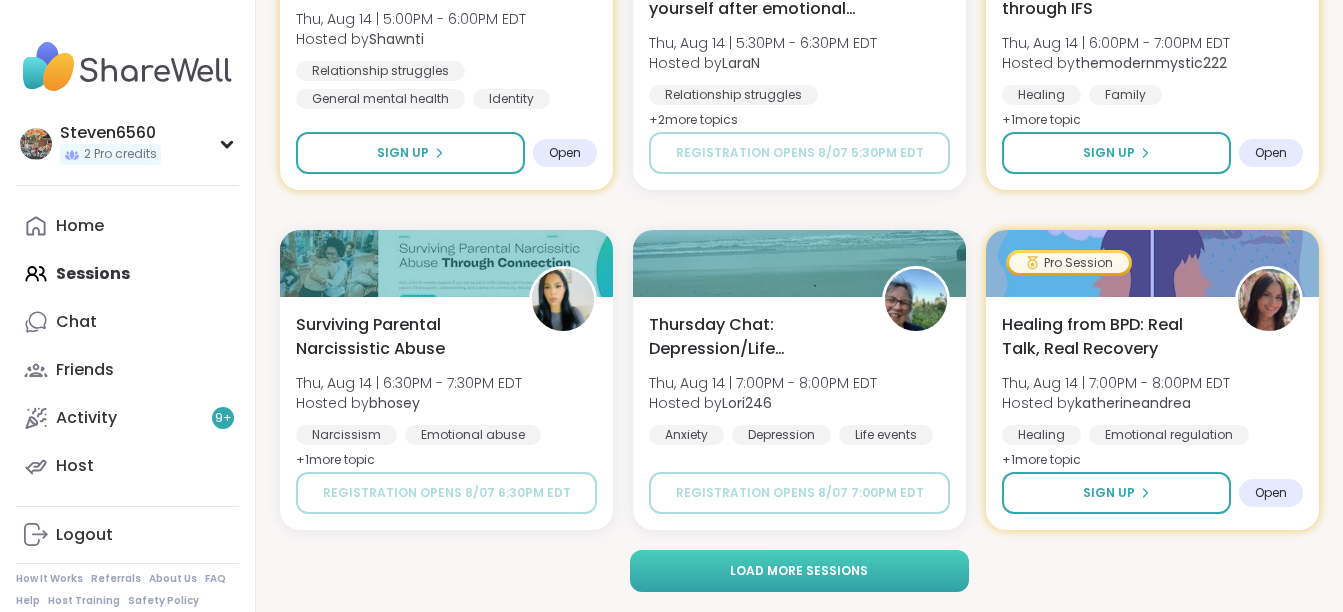 click on "Load more sessions" at bounding box center [799, 571] 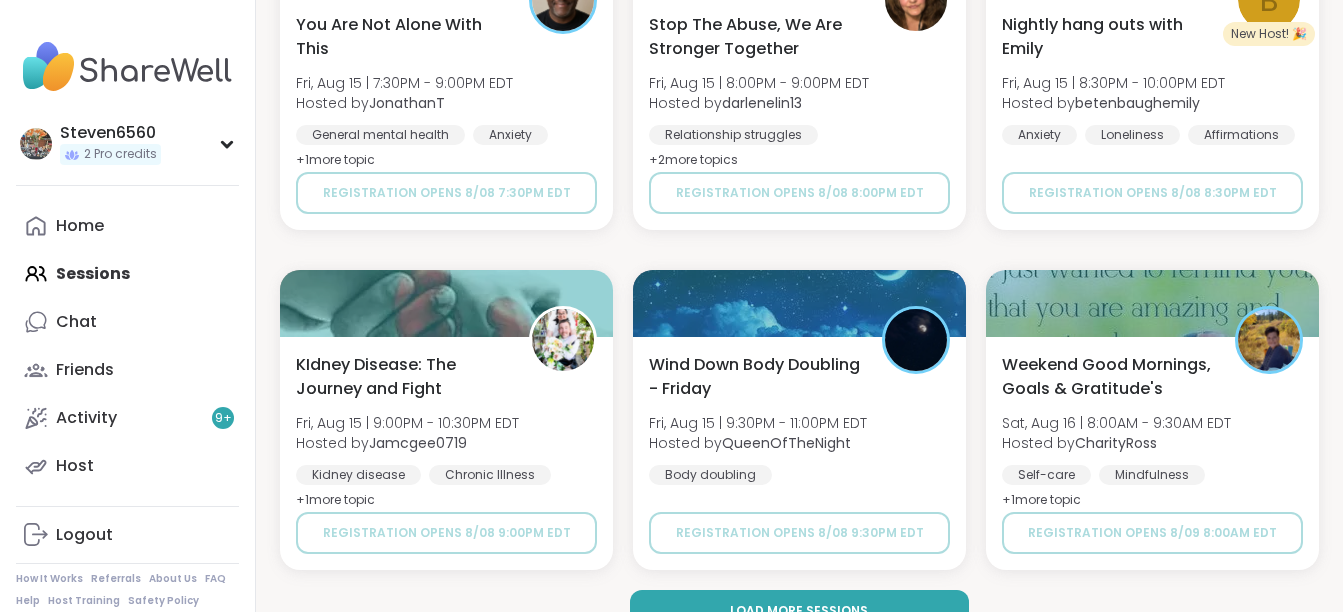scroll, scrollTop: 32484, scrollLeft: 0, axis: vertical 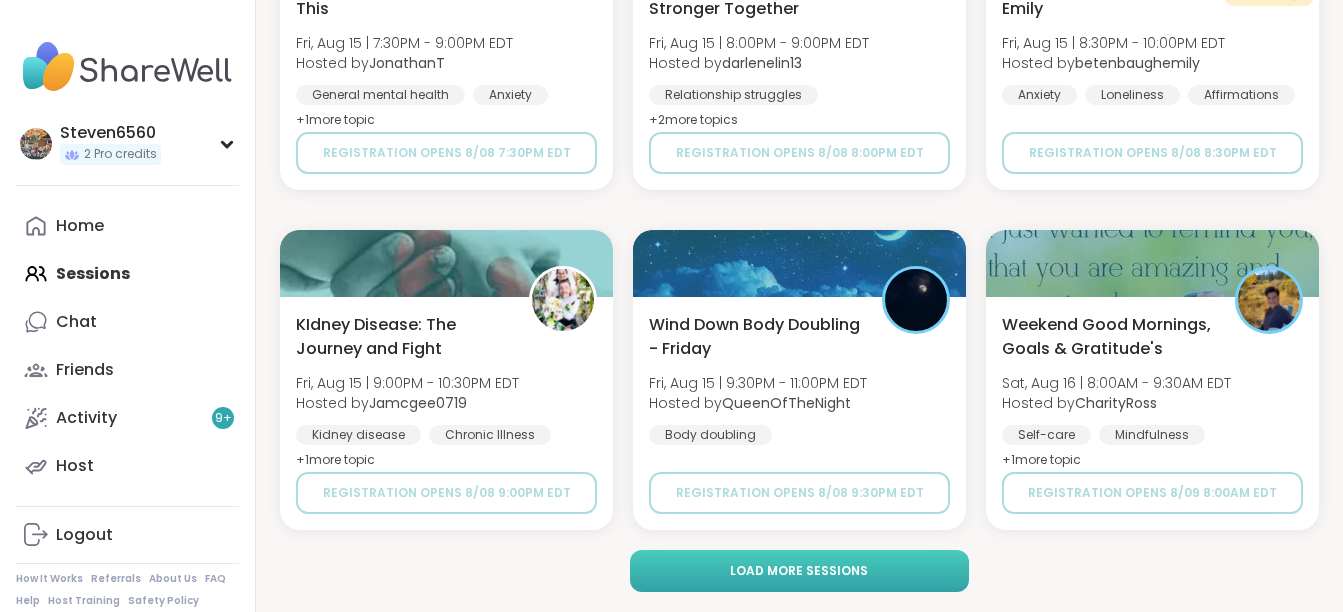 click on "Load more sessions" at bounding box center [799, 571] 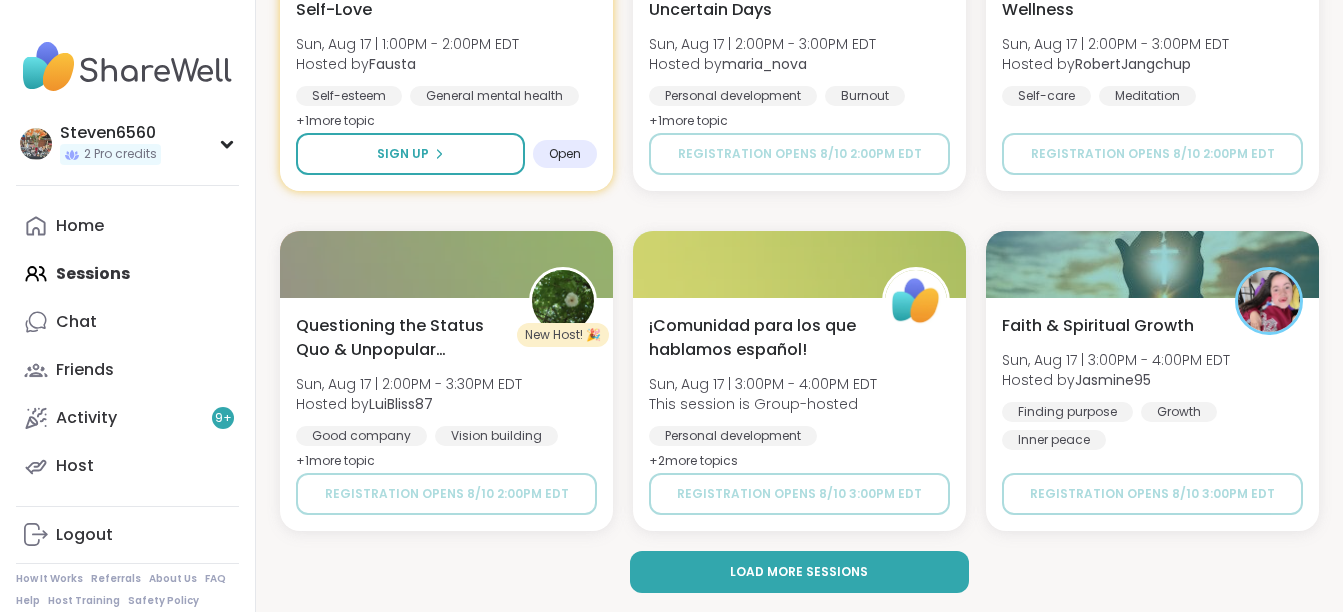 scroll, scrollTop: 36564, scrollLeft: 0, axis: vertical 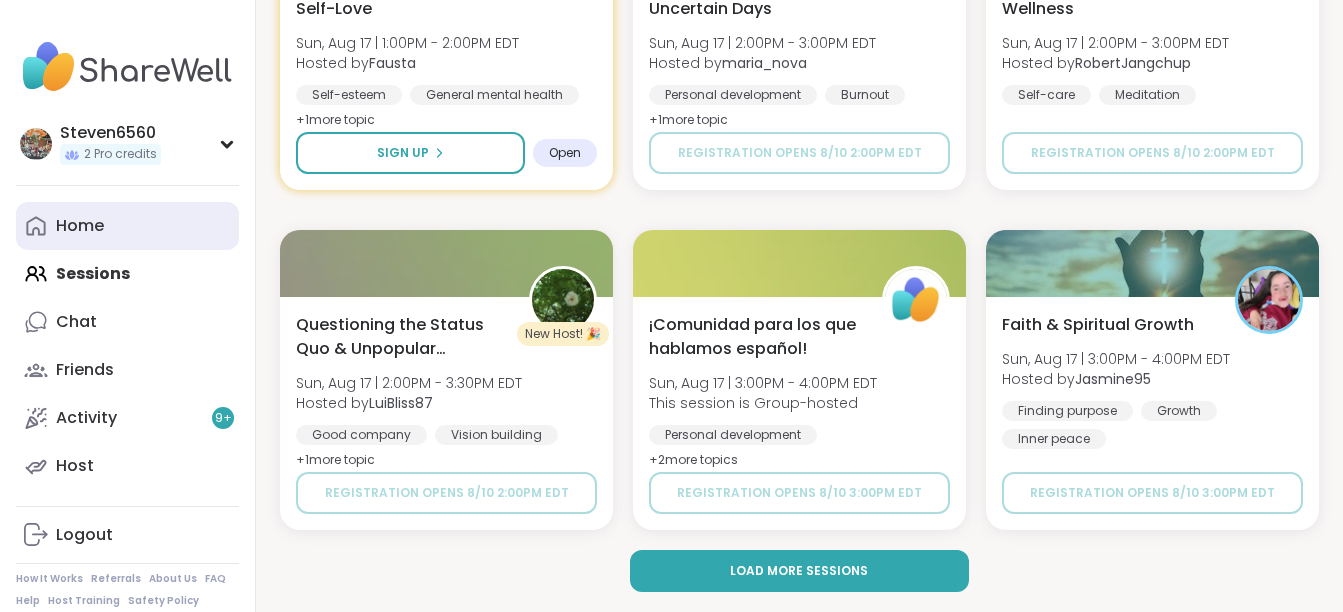 click on "Home" at bounding box center [80, 226] 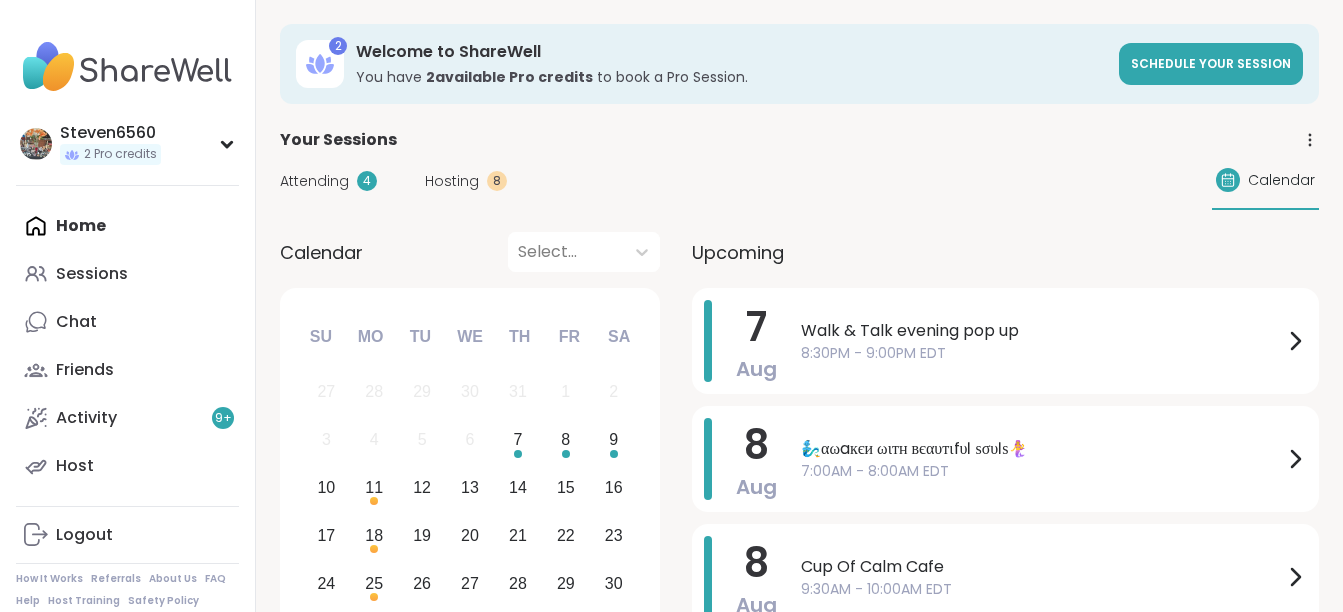 drag, startPoint x: 85, startPoint y: 230, endPoint x: 555, endPoint y: 185, distance: 472.14935 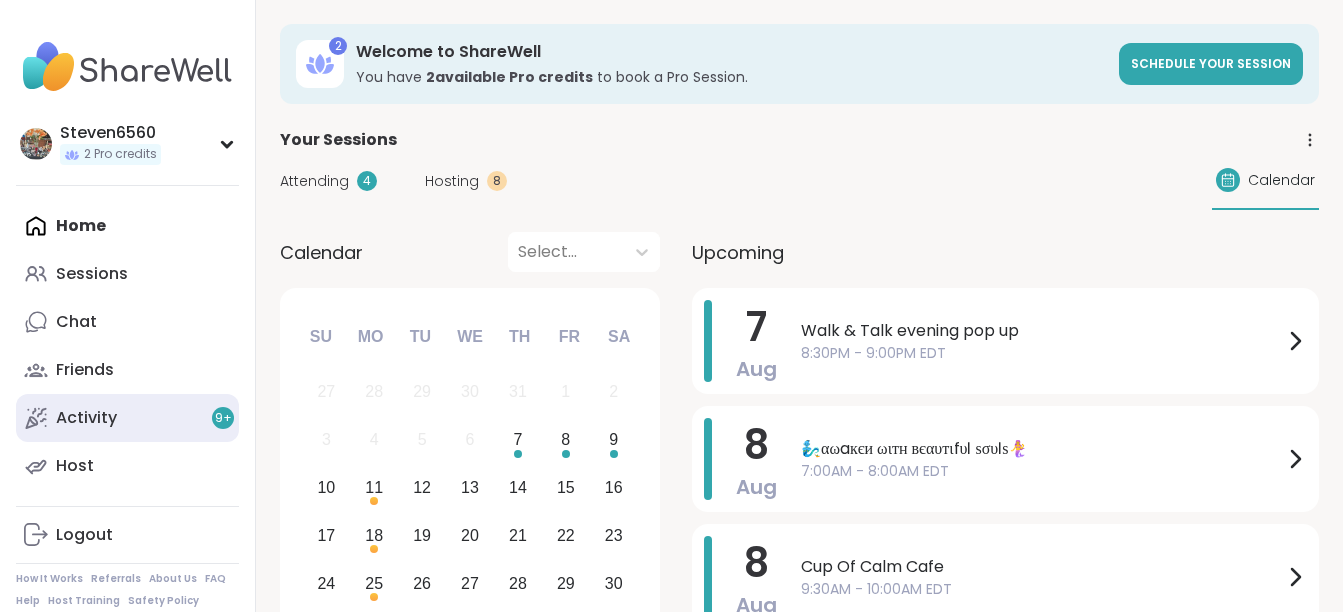 click on "Activity 9 +" at bounding box center [86, 418] 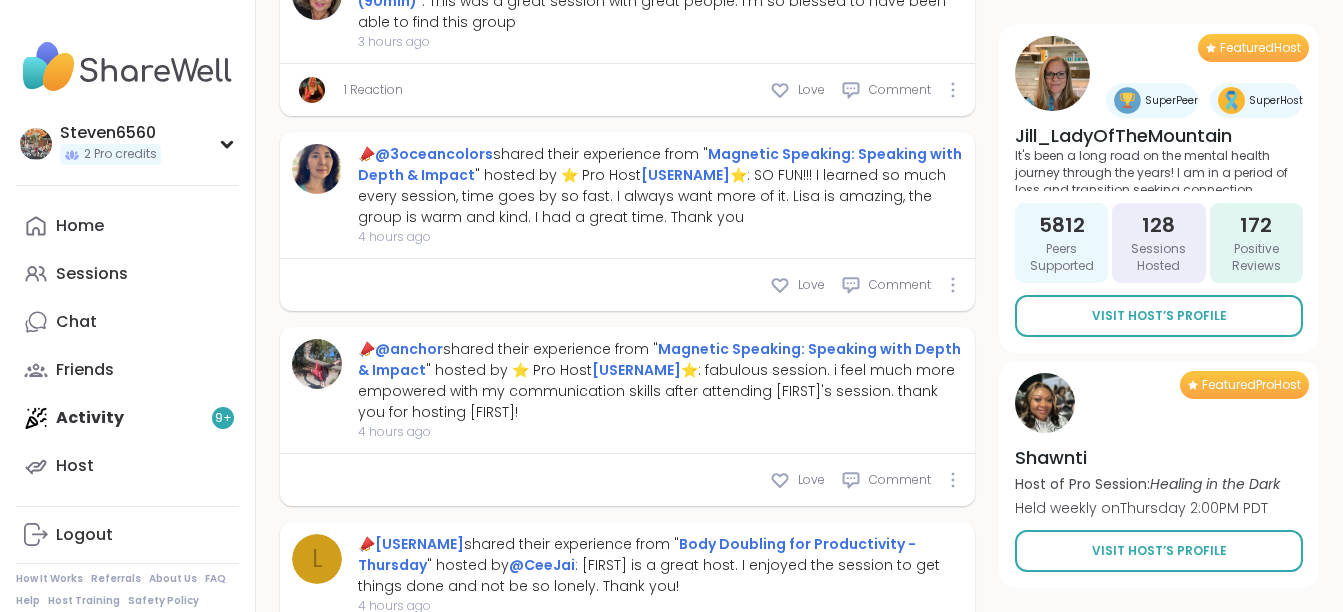 scroll, scrollTop: 3107, scrollLeft: 0, axis: vertical 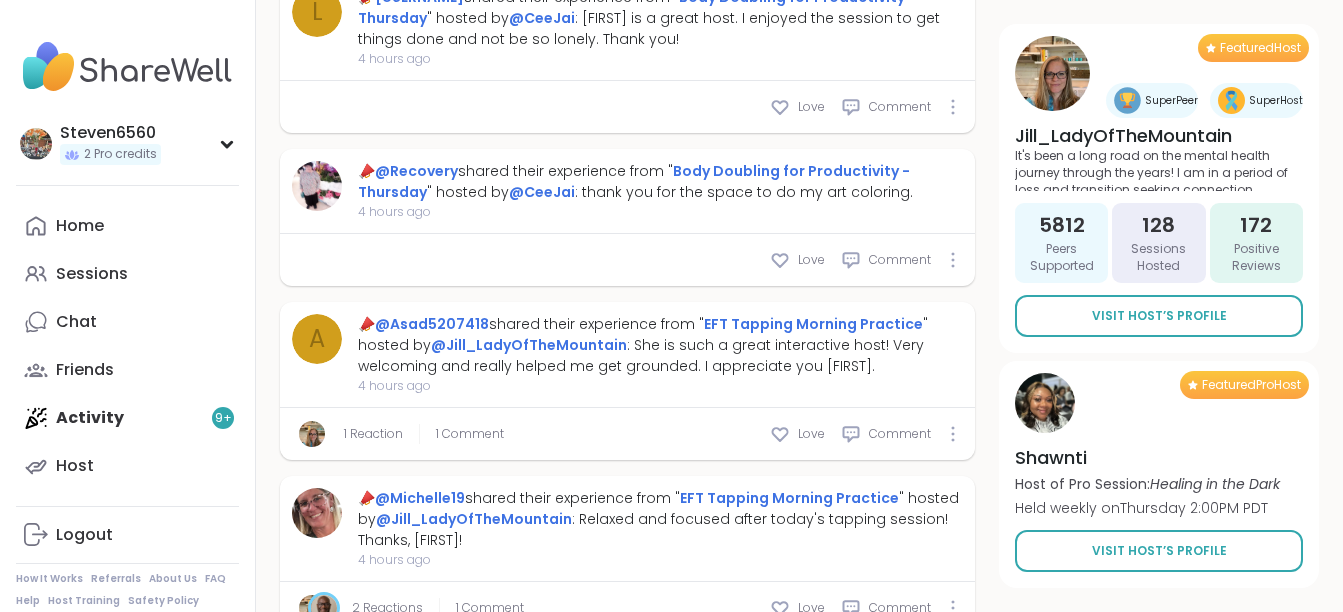 type on "*" 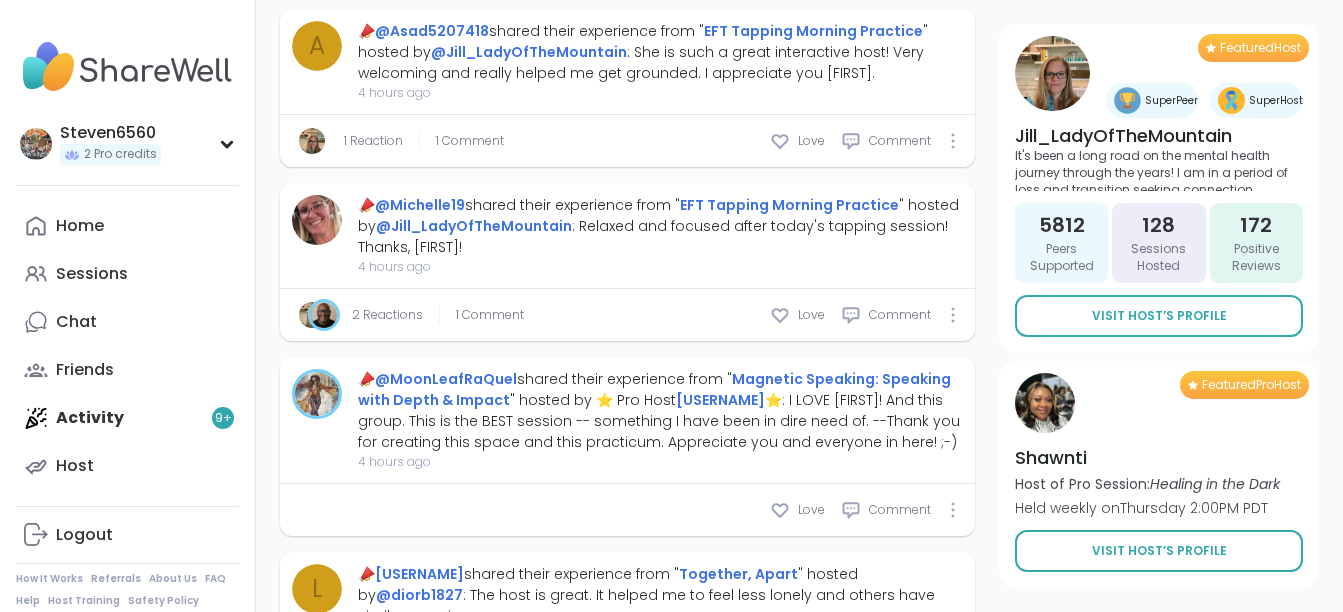 scroll, scrollTop: 3947, scrollLeft: 0, axis: vertical 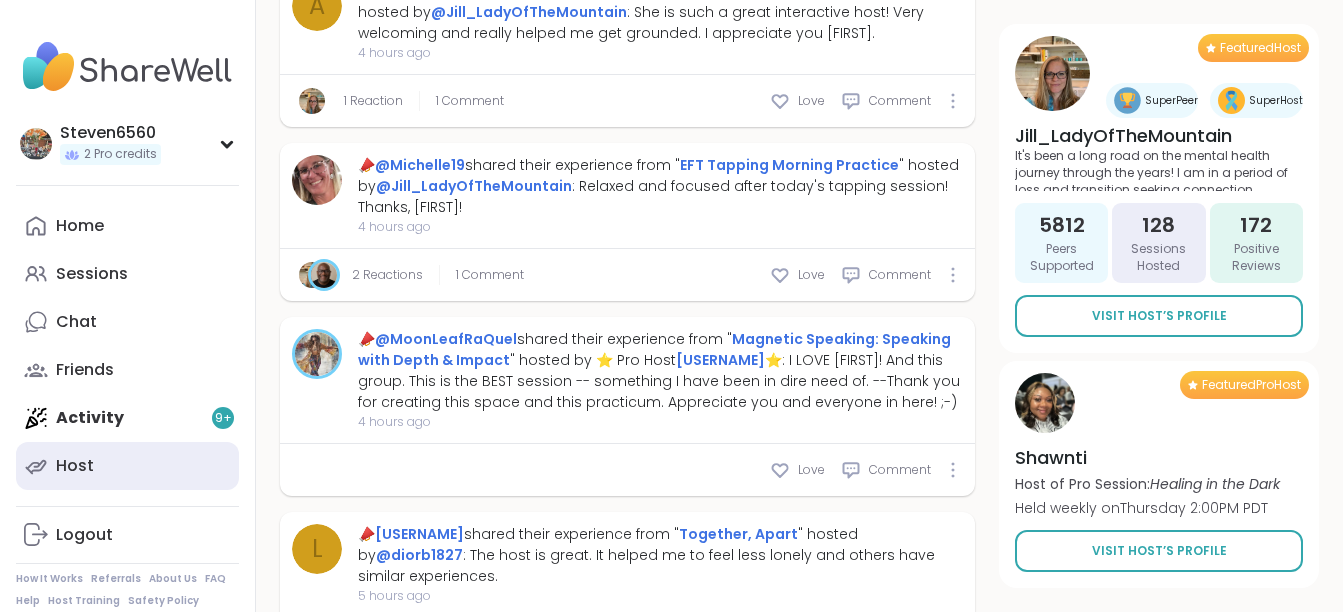 click on "Host" at bounding box center [75, 466] 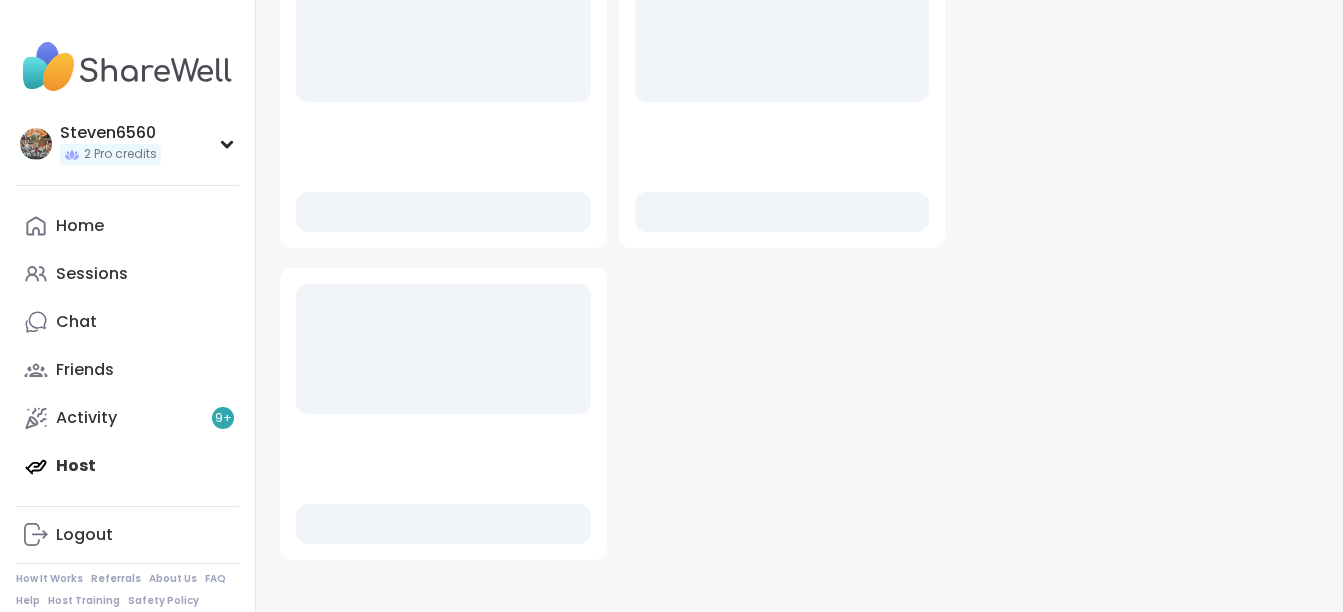 scroll, scrollTop: 0, scrollLeft: 0, axis: both 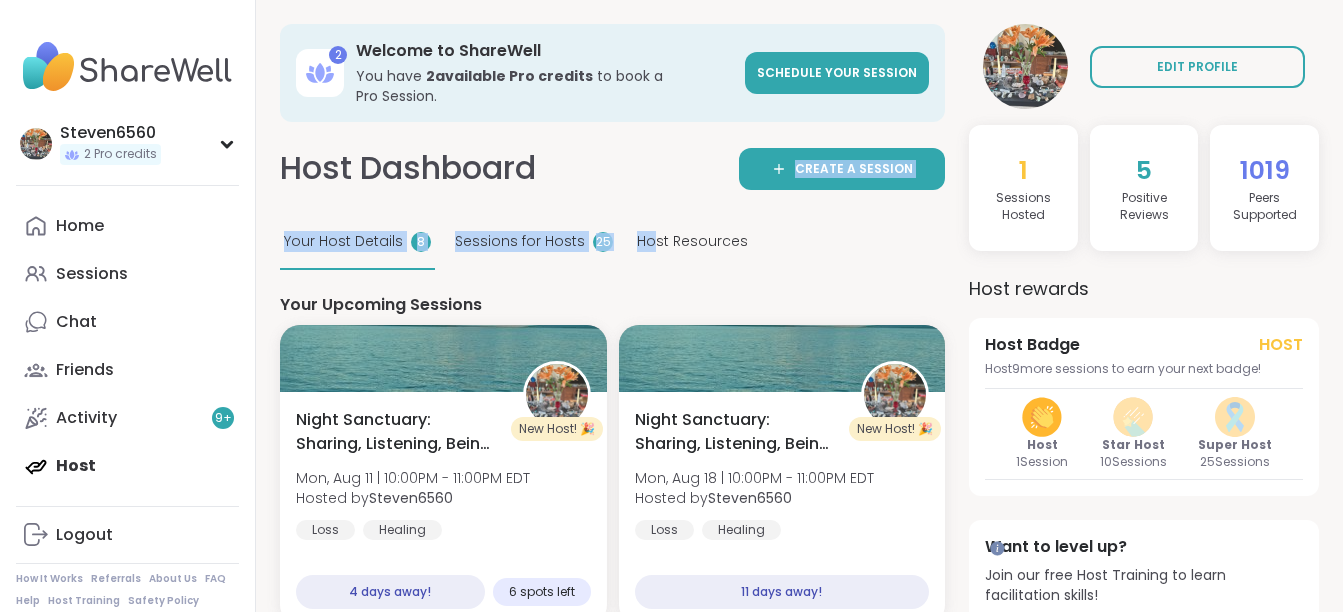 drag, startPoint x: 646, startPoint y: 228, endPoint x: 563, endPoint y: 183, distance: 94.41398 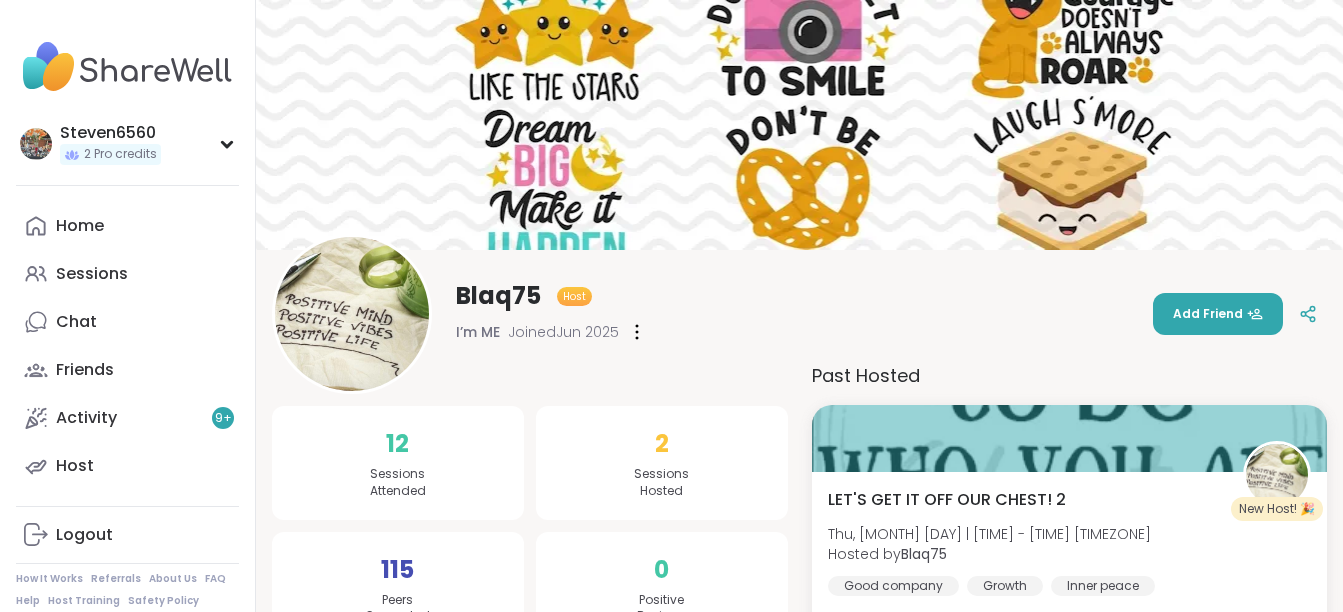 scroll, scrollTop: 0, scrollLeft: 0, axis: both 